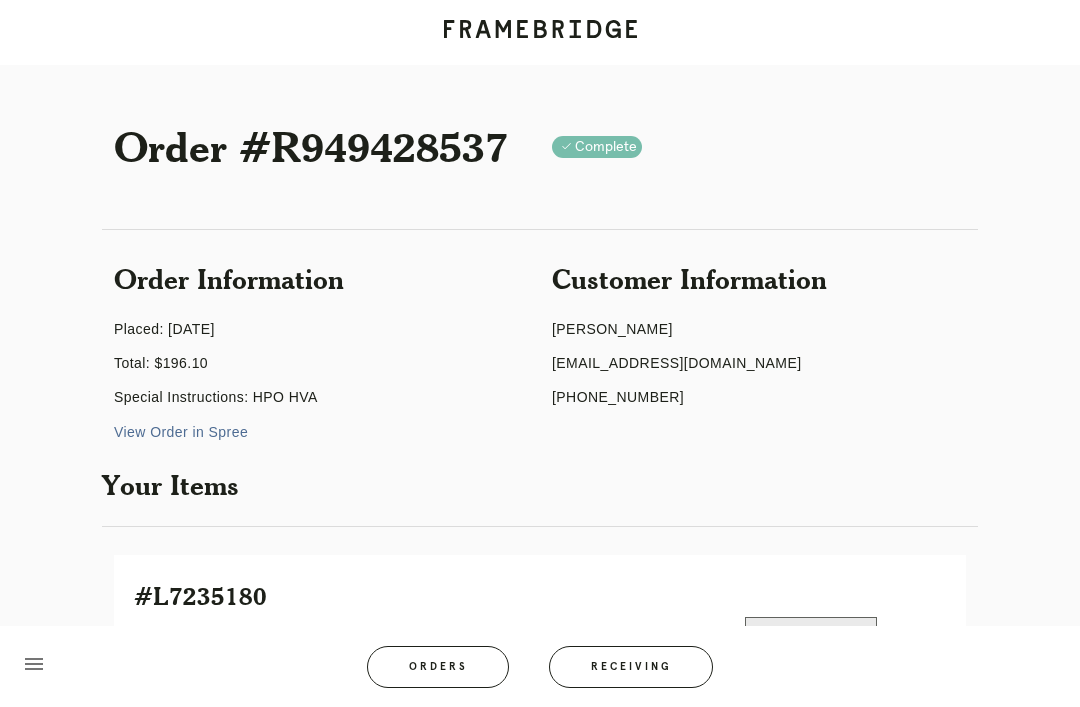click on "Receiving" at bounding box center (631, 667) 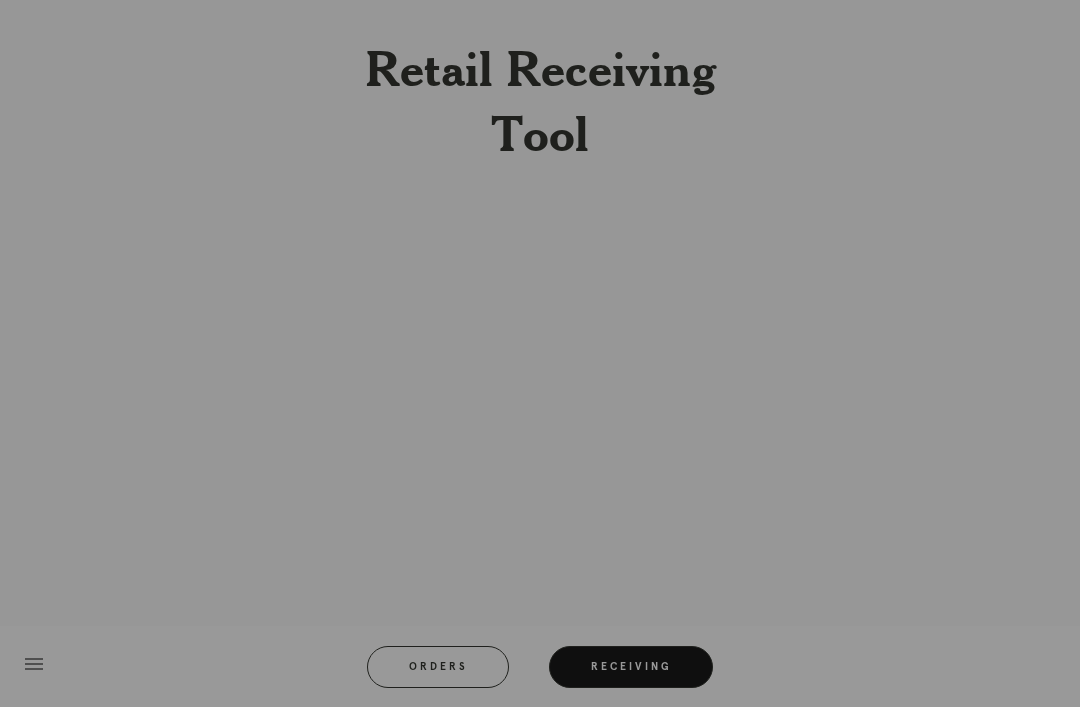 scroll, scrollTop: 64, scrollLeft: 0, axis: vertical 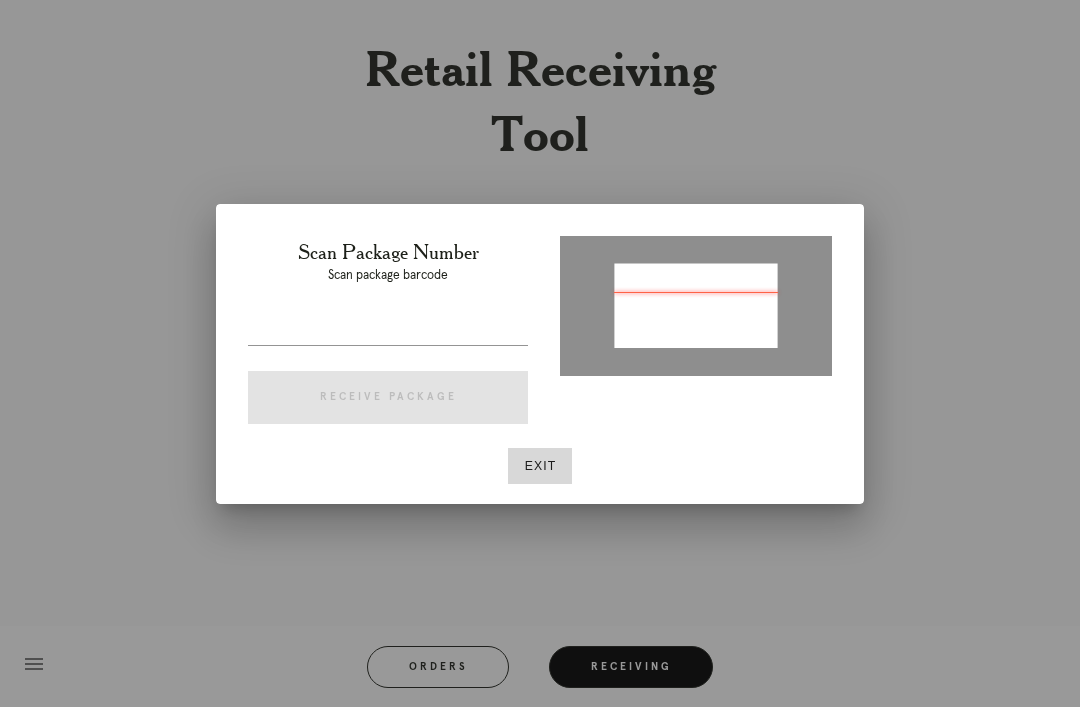 type on "P903735117091093" 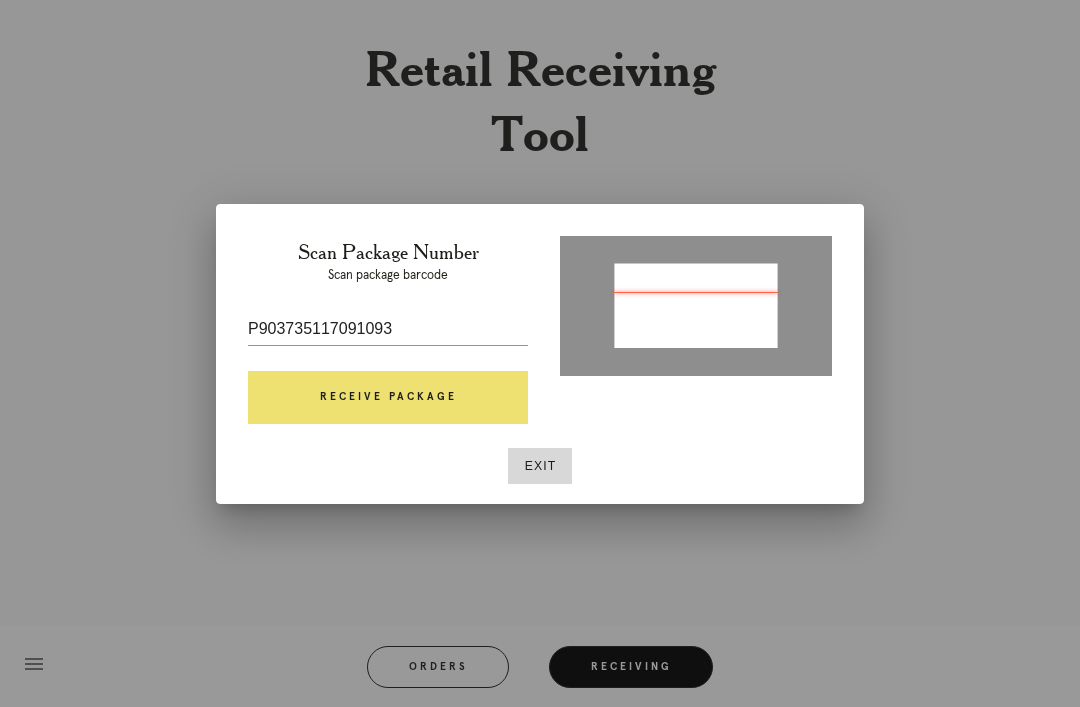 click on "Receive Package" at bounding box center (388, 398) 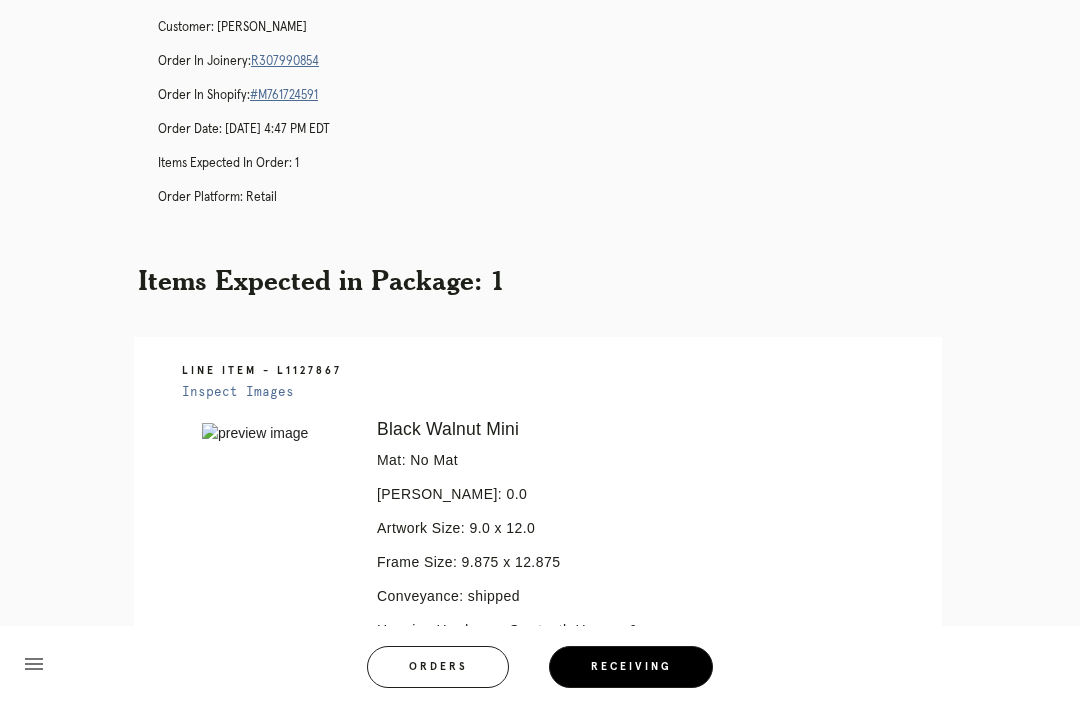 scroll, scrollTop: 104, scrollLeft: 0, axis: vertical 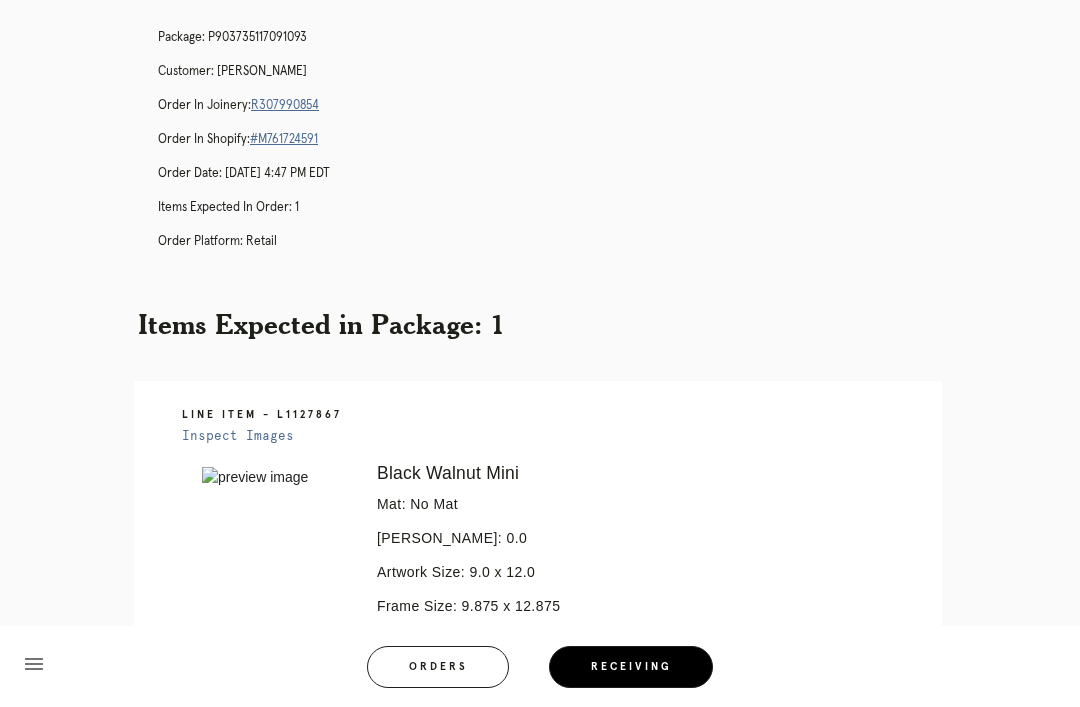 click on "Package: P903735117091093   Customer: Keith Costas
Order in Joinery:
R307990854
Order in Shopify:
#M761724591
Order Date:
06/30/2025  4:47 PM EDT
Items Expected in Order: 1   Order Platform: retail" at bounding box center (560, 148) 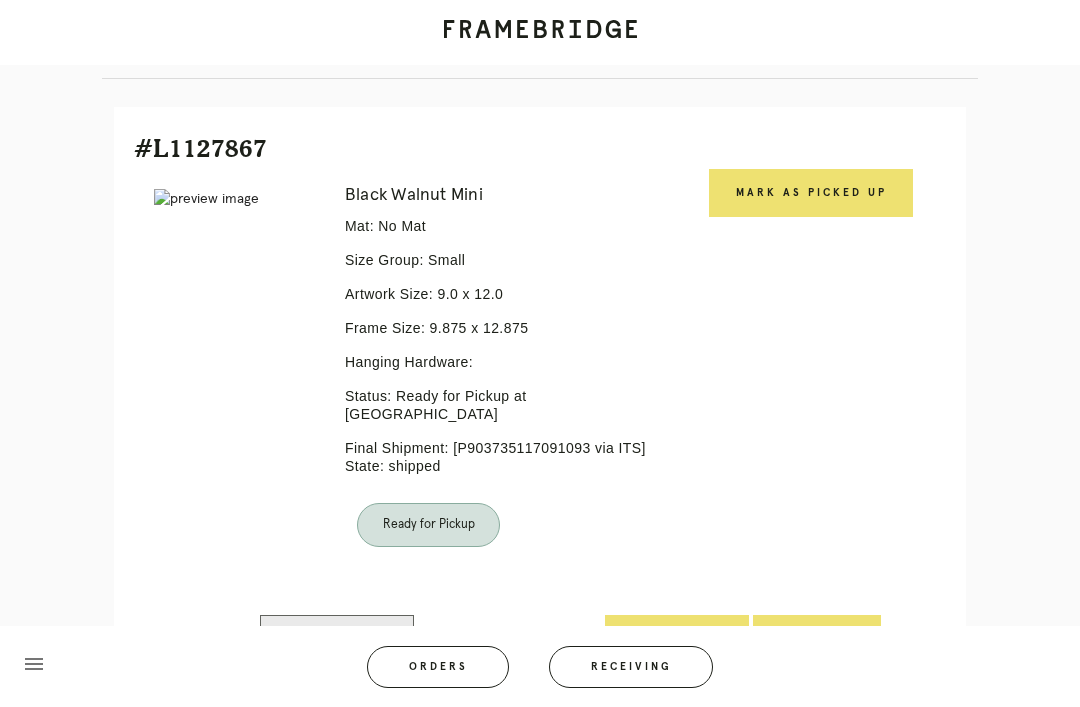 scroll, scrollTop: 446, scrollLeft: 0, axis: vertical 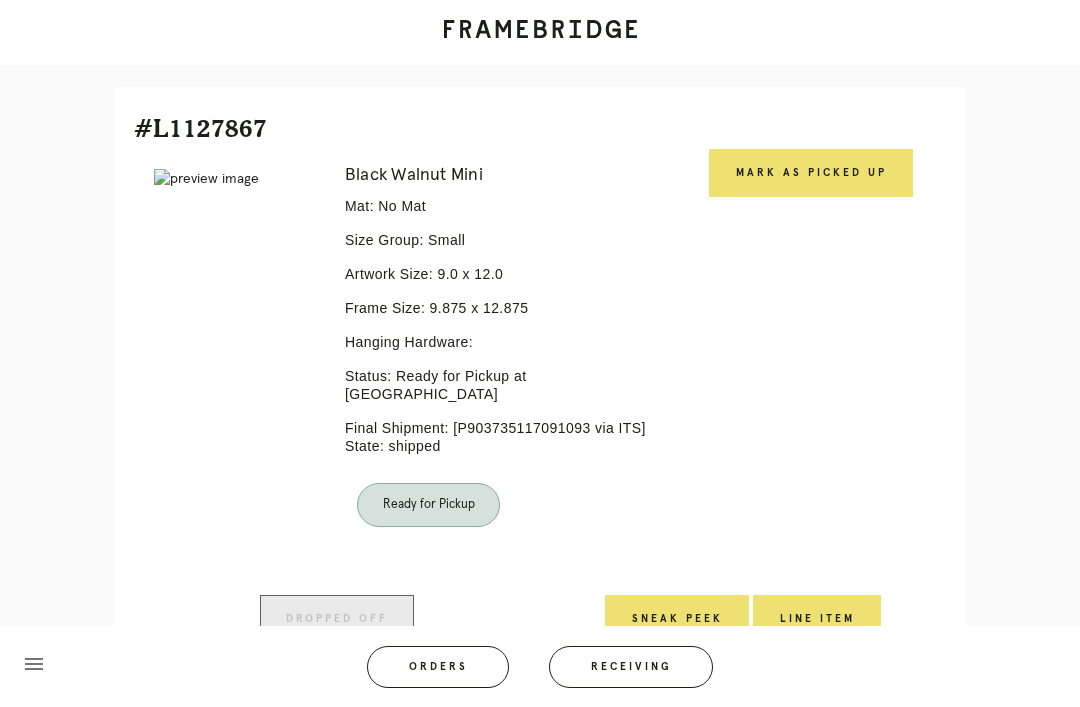 click on "Mark as Picked Up" at bounding box center (811, 173) 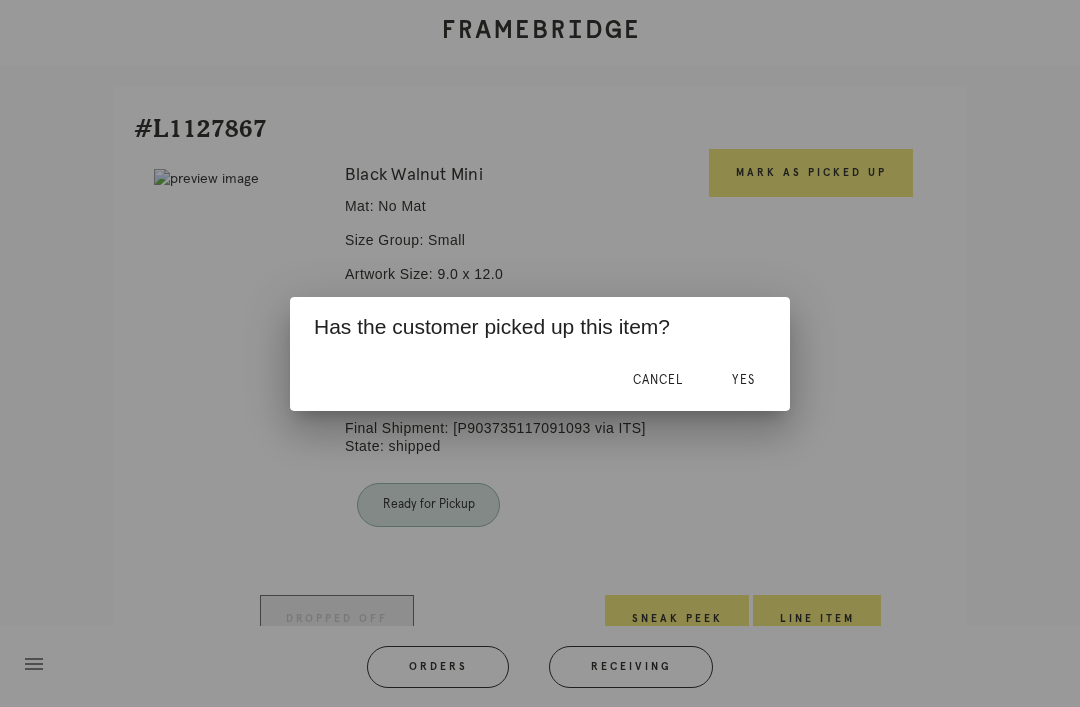 click on "Yes" at bounding box center (743, 381) 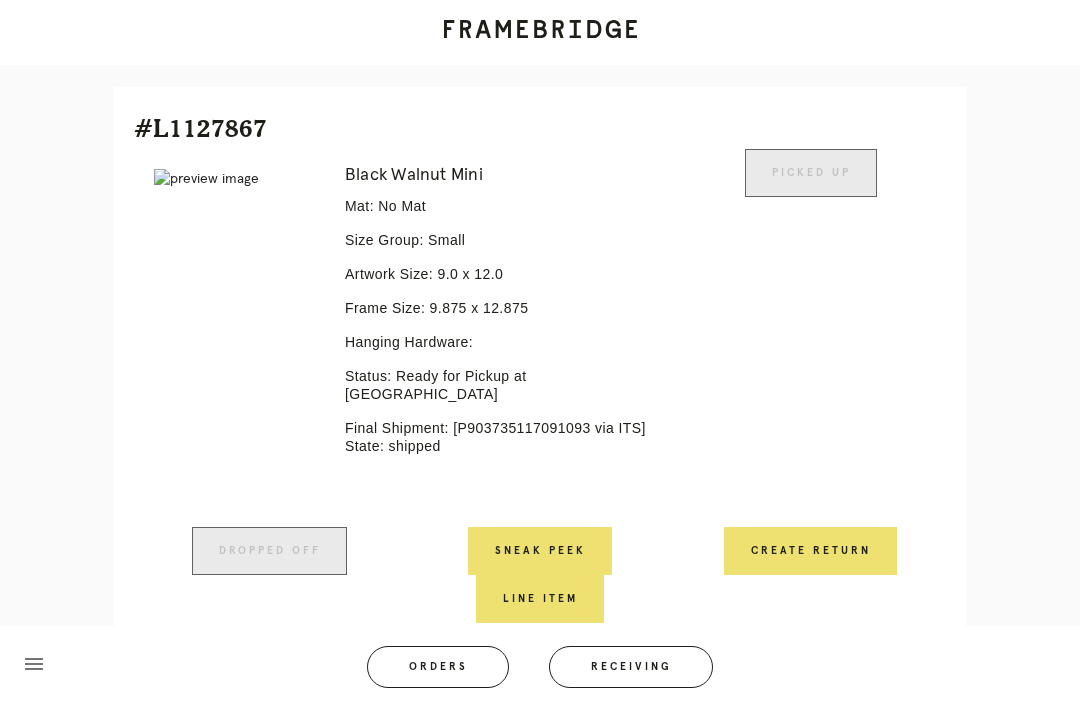 scroll, scrollTop: 428, scrollLeft: 0, axis: vertical 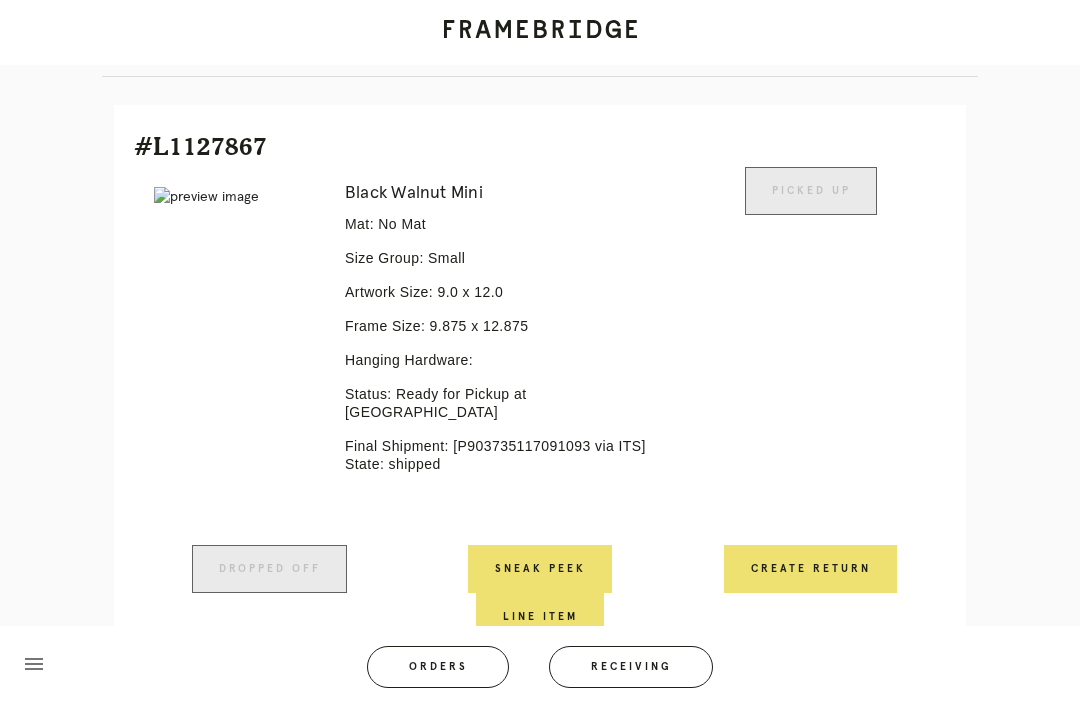 click on "menu
Orders
Receiving
Logged in as:   tai.costa@framebridge.com   14th Street
Logout" at bounding box center (540, 673) 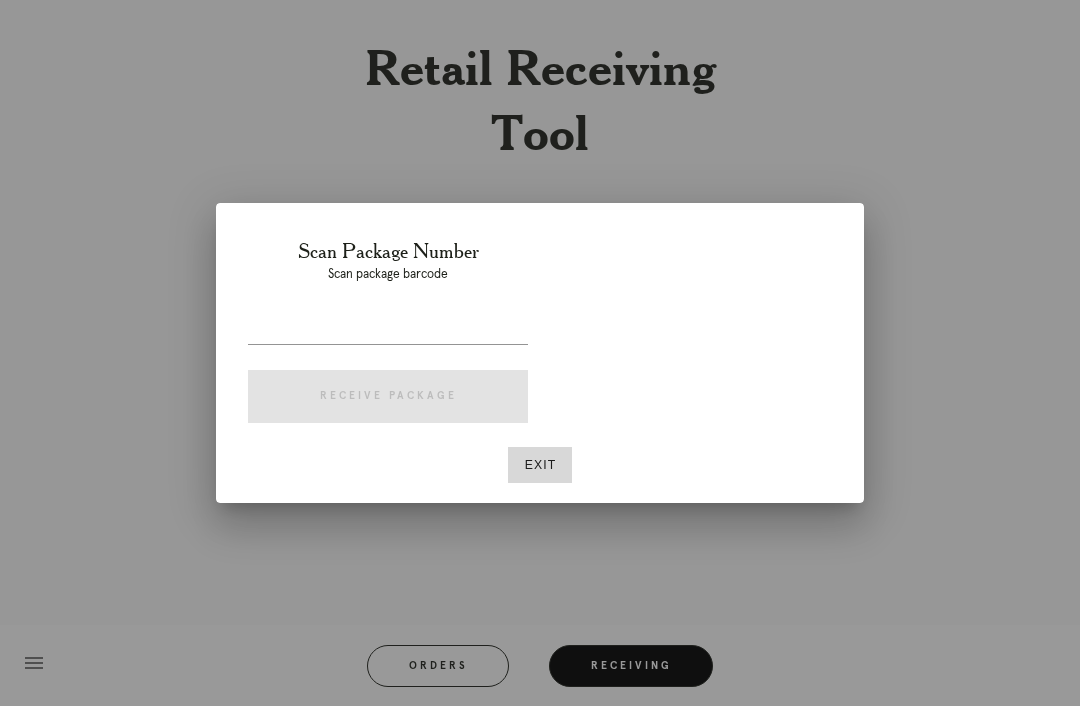 scroll, scrollTop: 64, scrollLeft: 0, axis: vertical 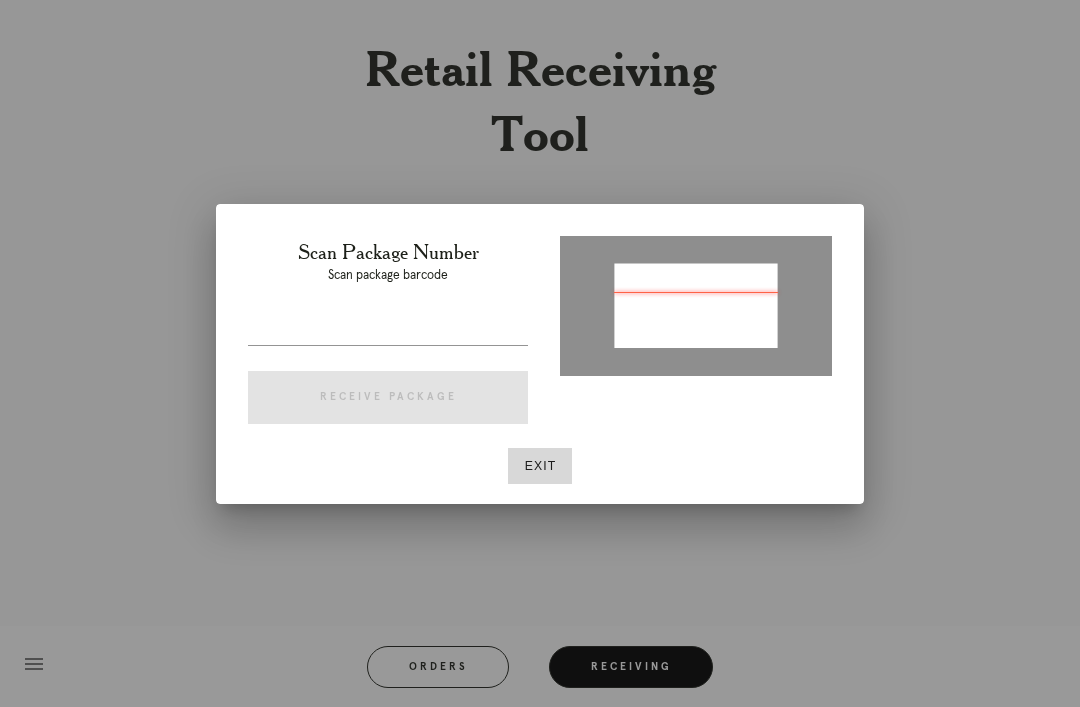 type on "P178152998568910" 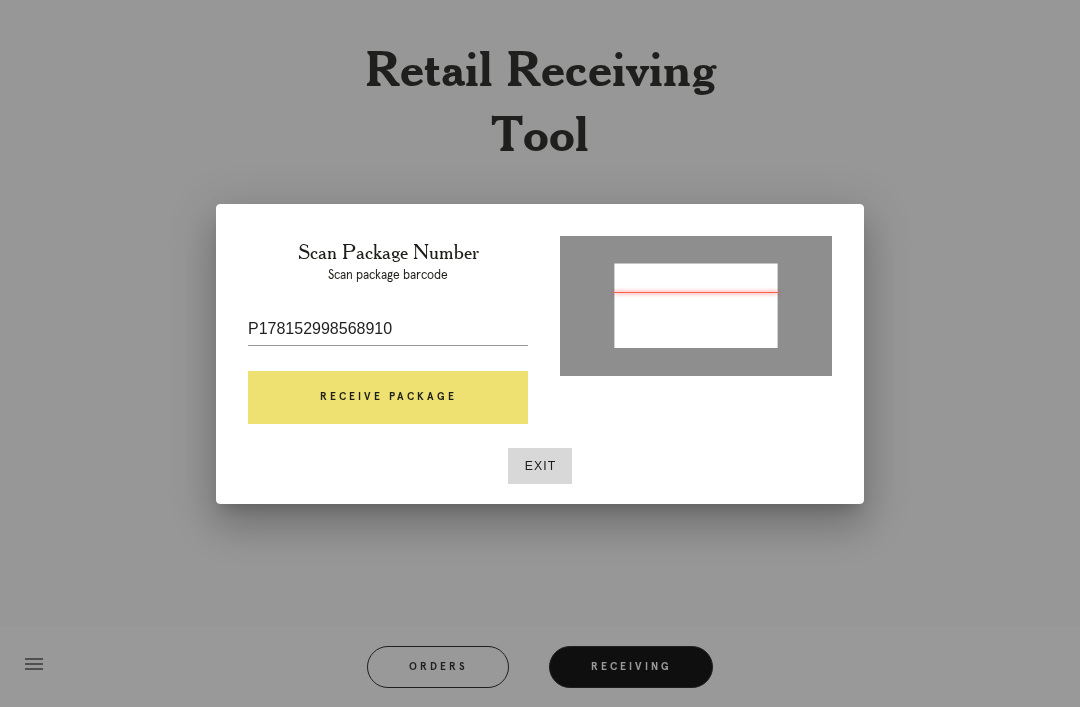 click on "Receive Package" at bounding box center [388, 398] 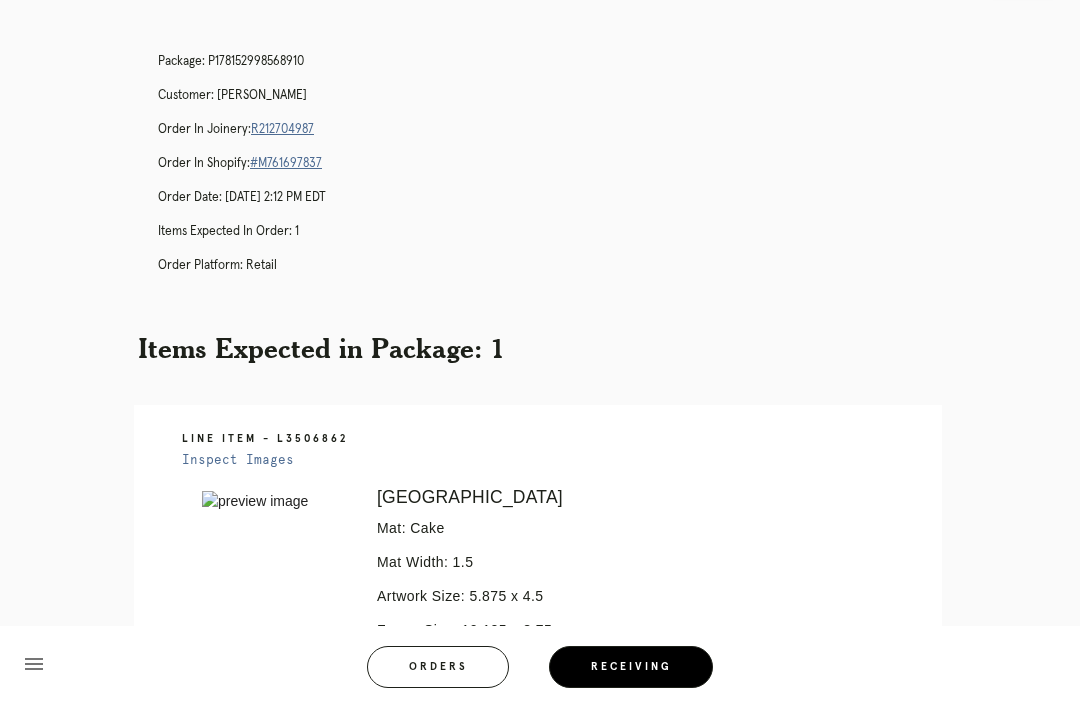 scroll, scrollTop: 81, scrollLeft: 0, axis: vertical 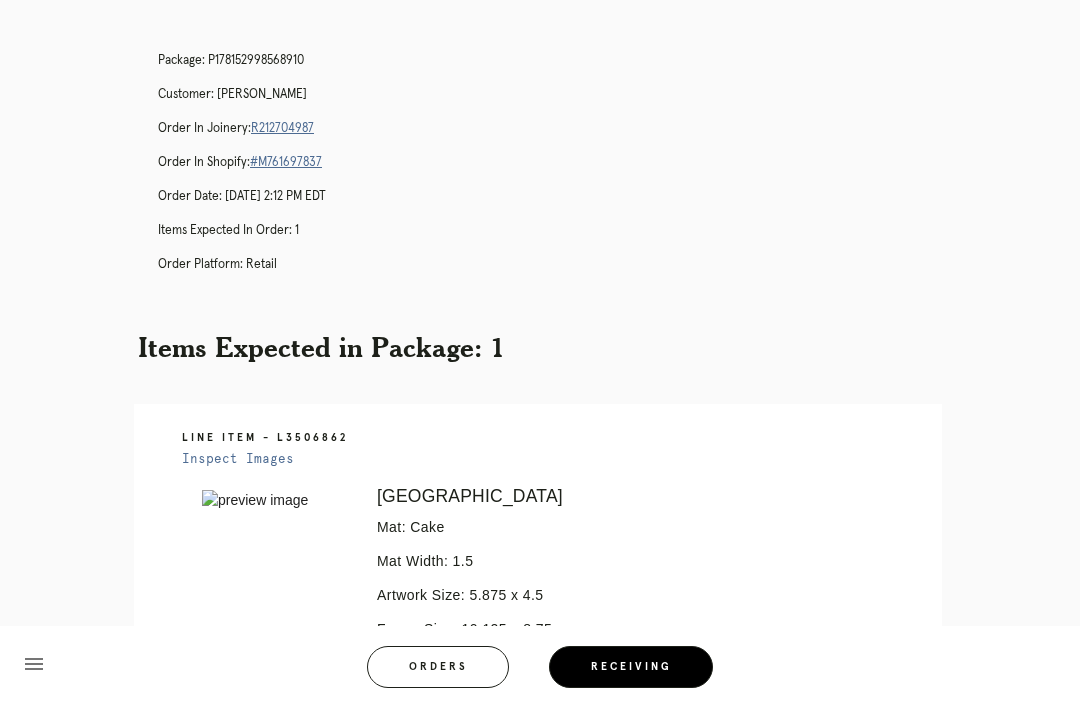 click on "R212704987" at bounding box center (282, 128) 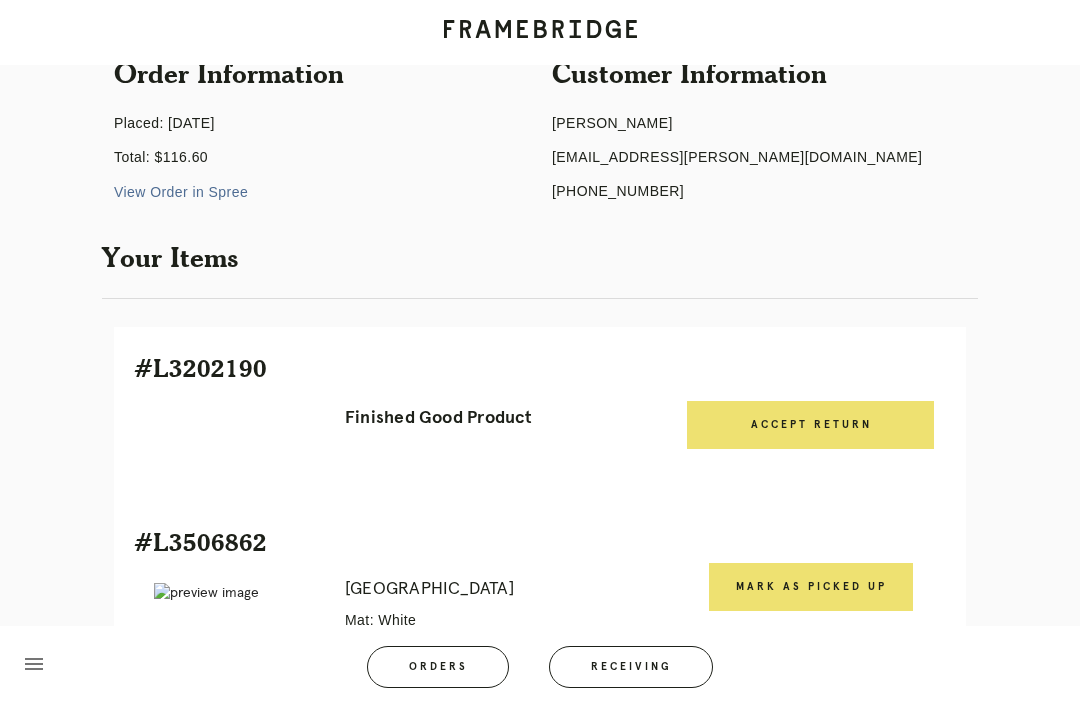 scroll, scrollTop: 530, scrollLeft: 0, axis: vertical 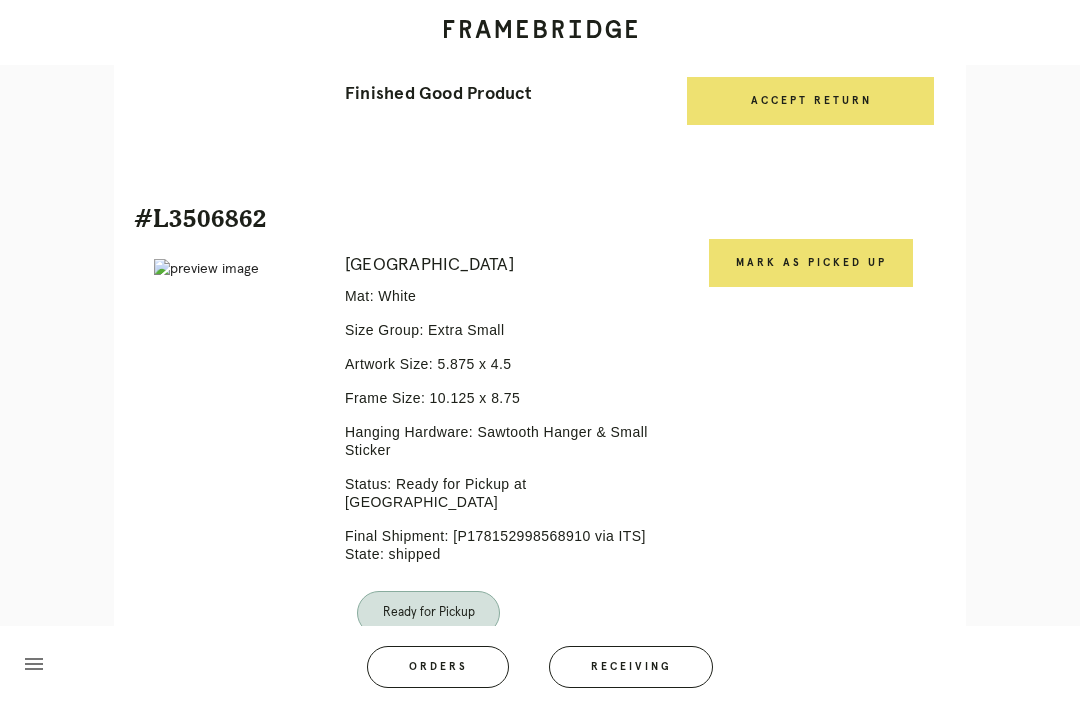 click on "Mark as Picked Up" at bounding box center (811, 263) 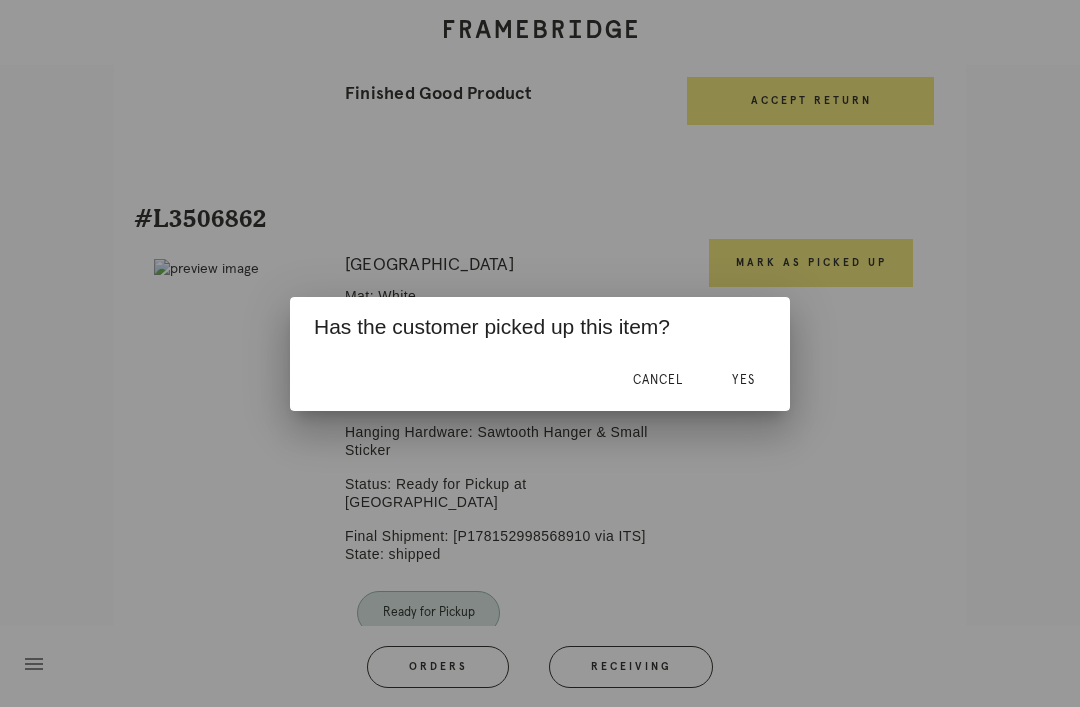 click on "Yes" at bounding box center [743, 380] 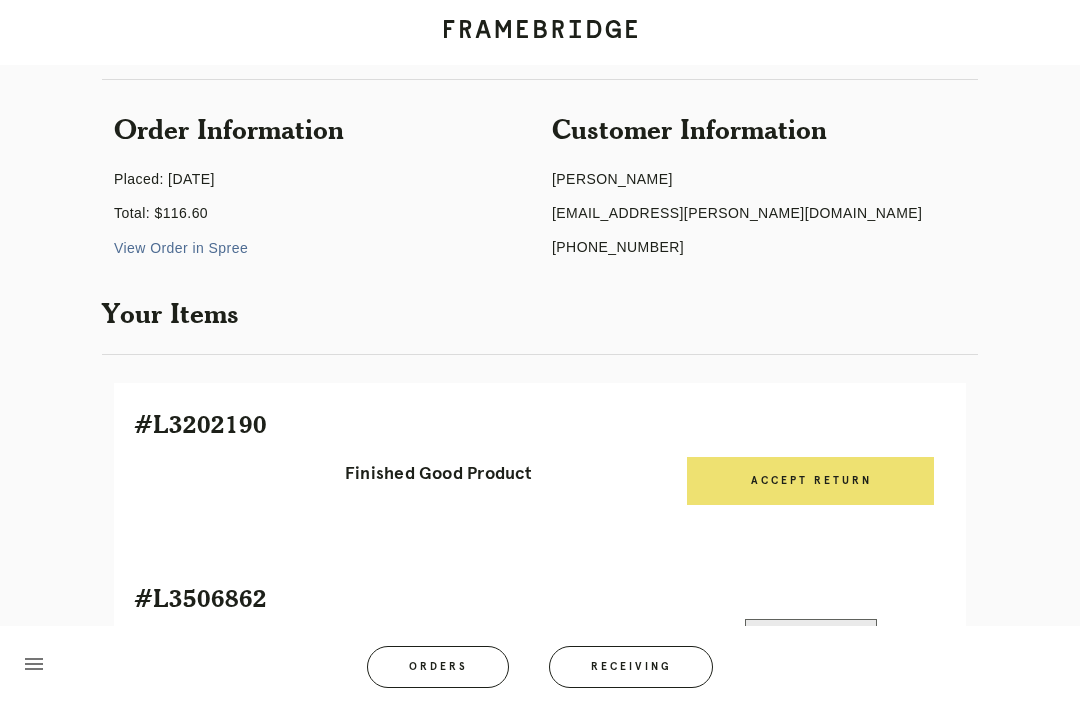 scroll, scrollTop: 0, scrollLeft: 0, axis: both 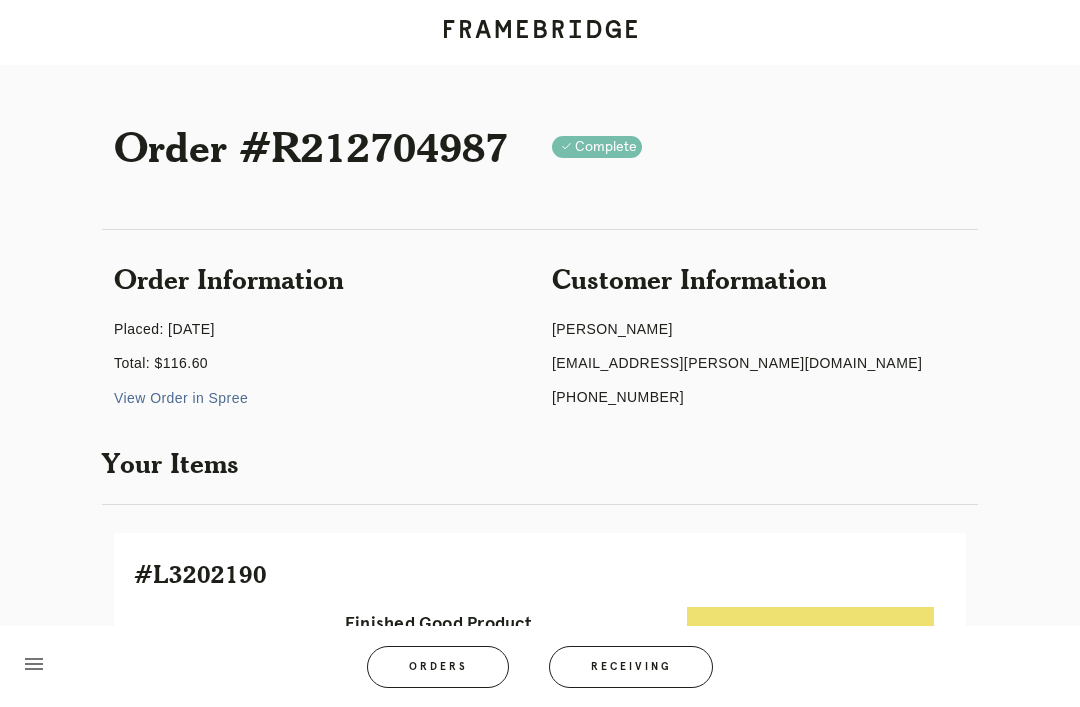 click on "Receiving" at bounding box center (631, 667) 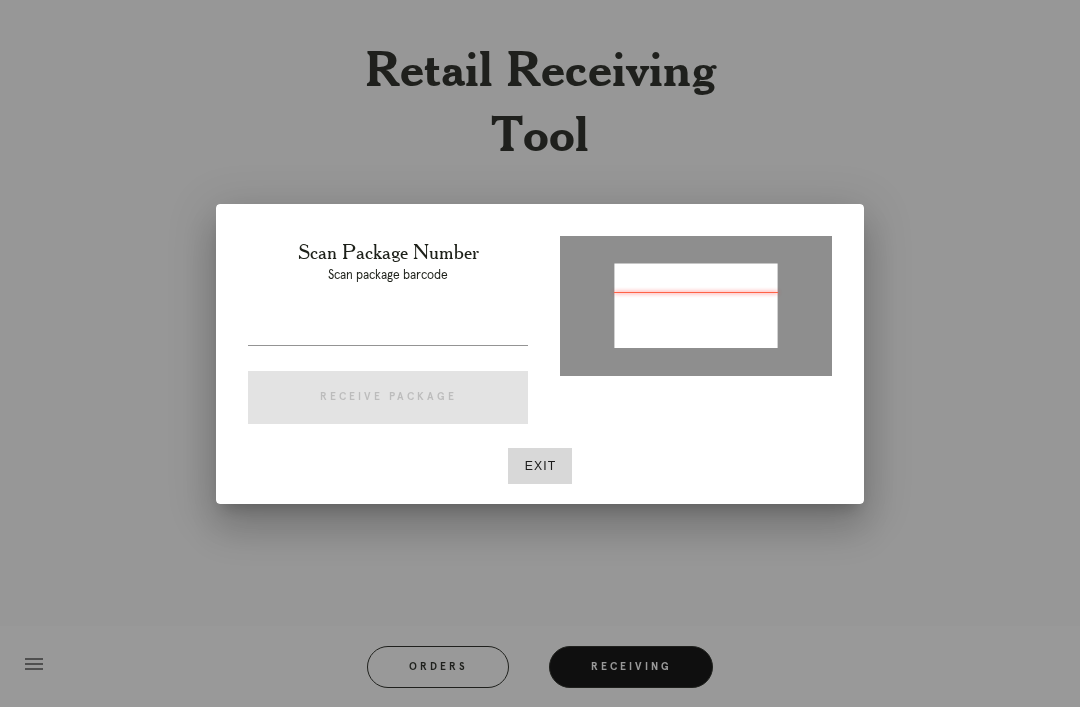 type on "P177200367015377" 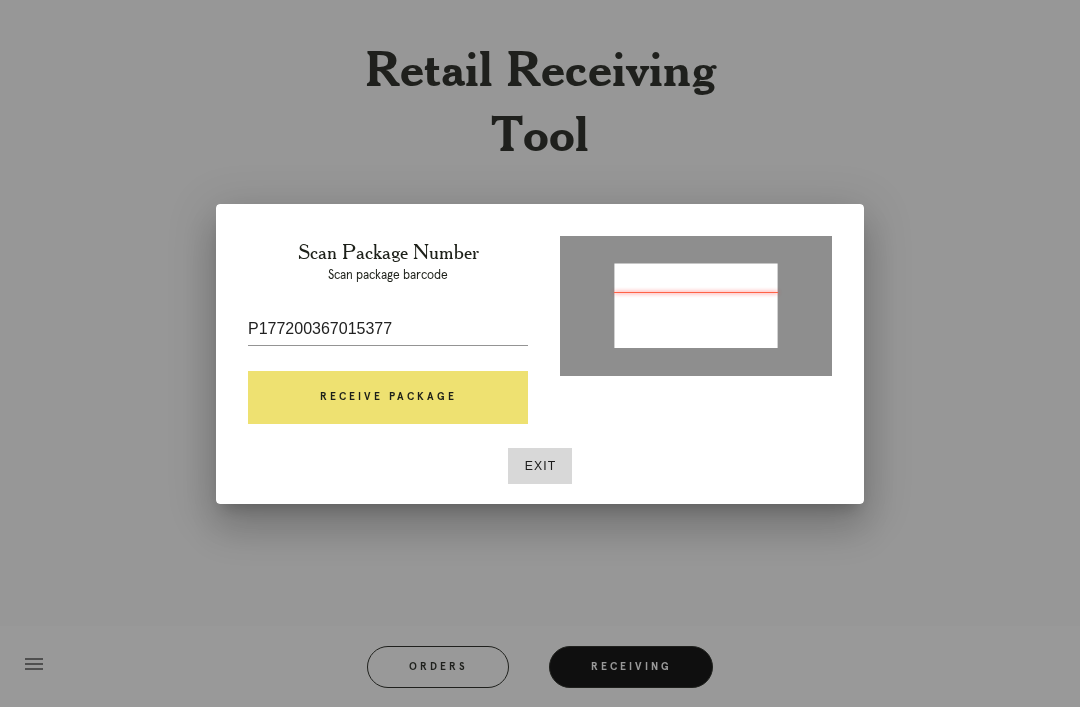 click on "Receive Package" at bounding box center (388, 398) 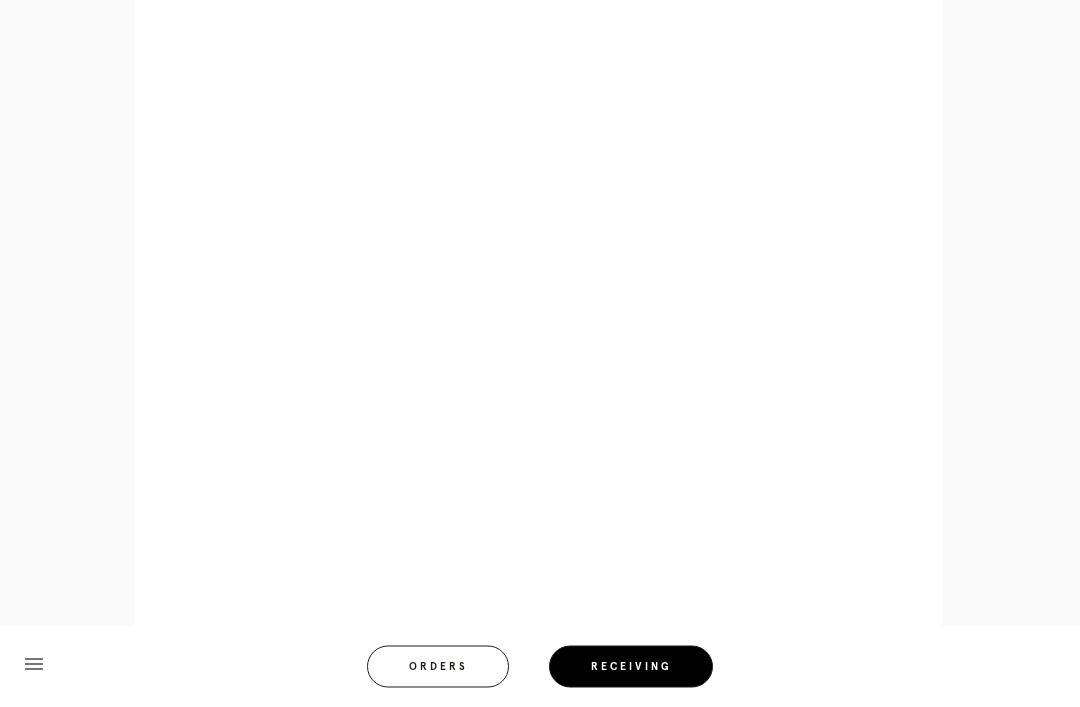 scroll, scrollTop: 892, scrollLeft: 0, axis: vertical 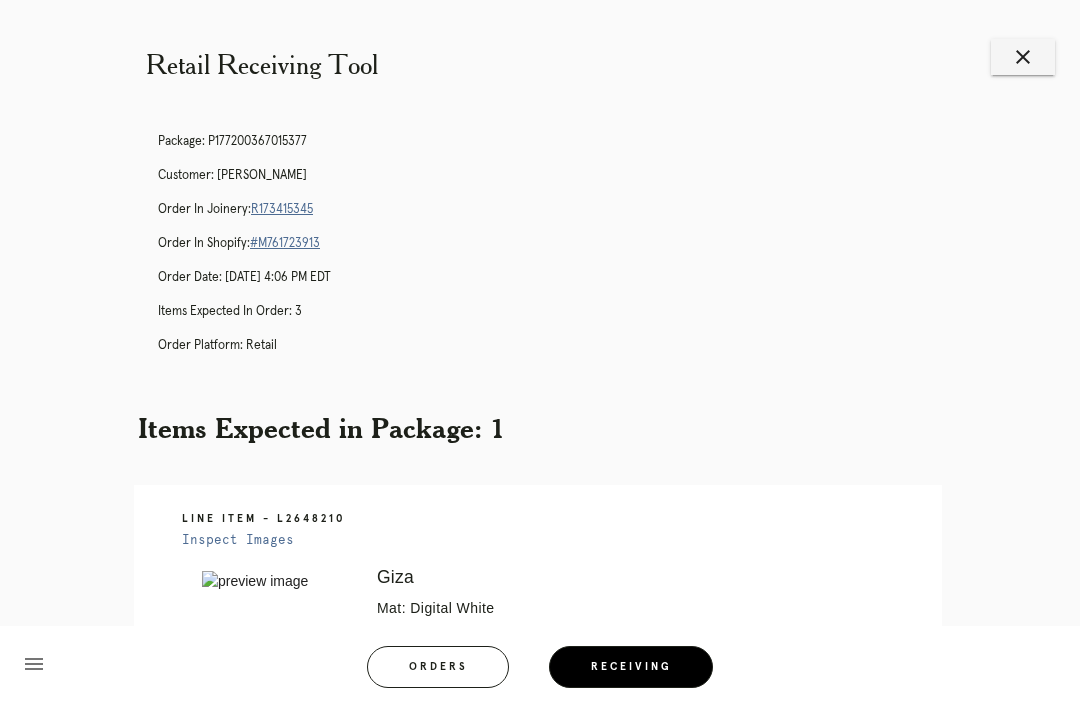 click on "close" at bounding box center [1023, 57] 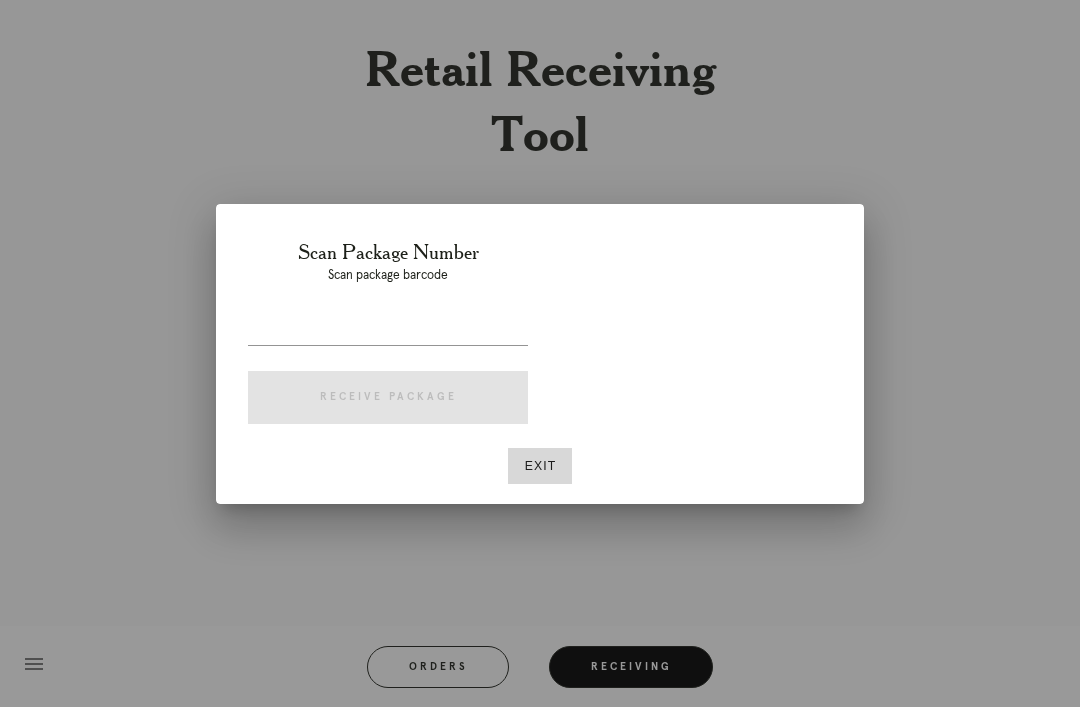 scroll, scrollTop: 0, scrollLeft: 0, axis: both 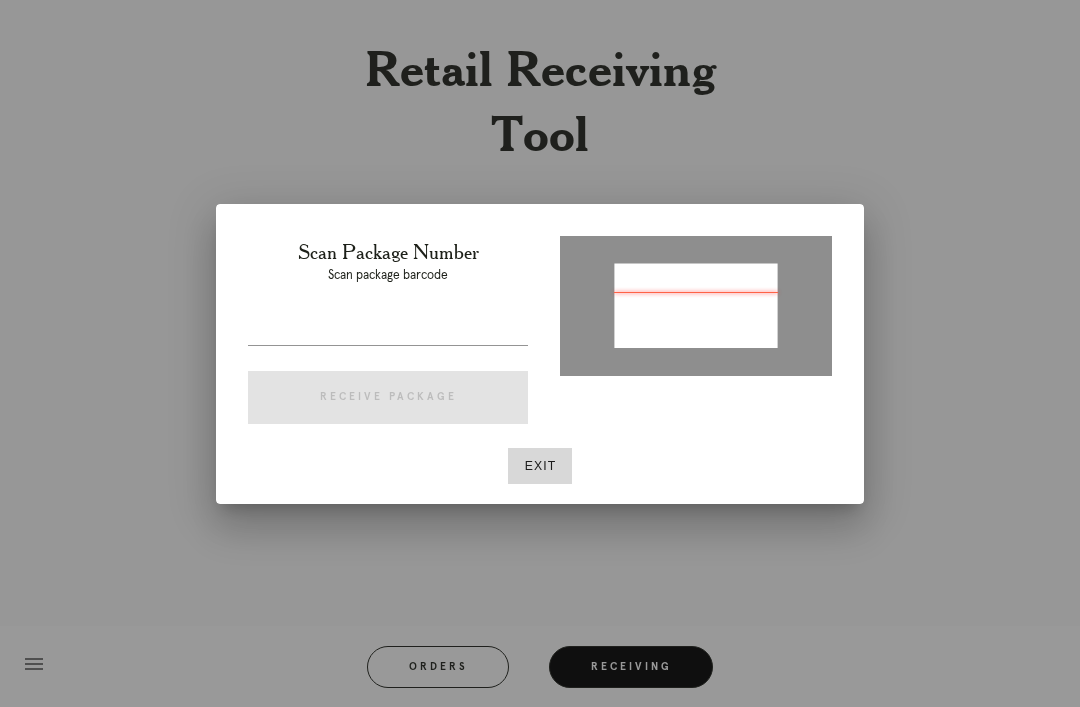 type on "P881091210274175" 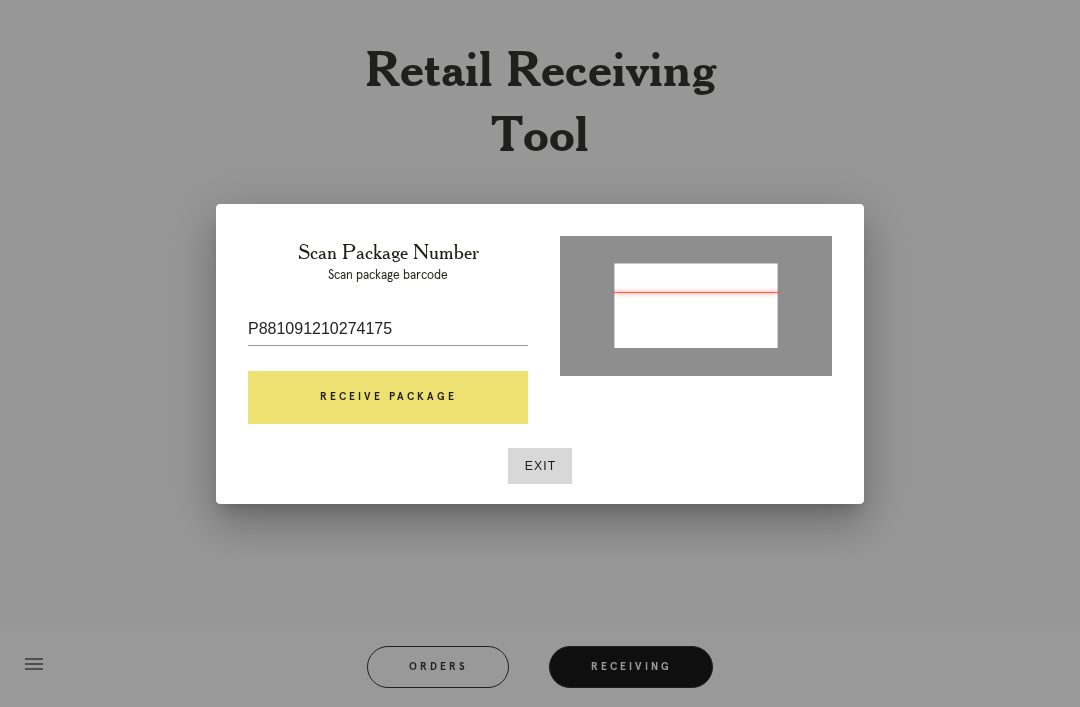click on "Receive Package" at bounding box center [388, 398] 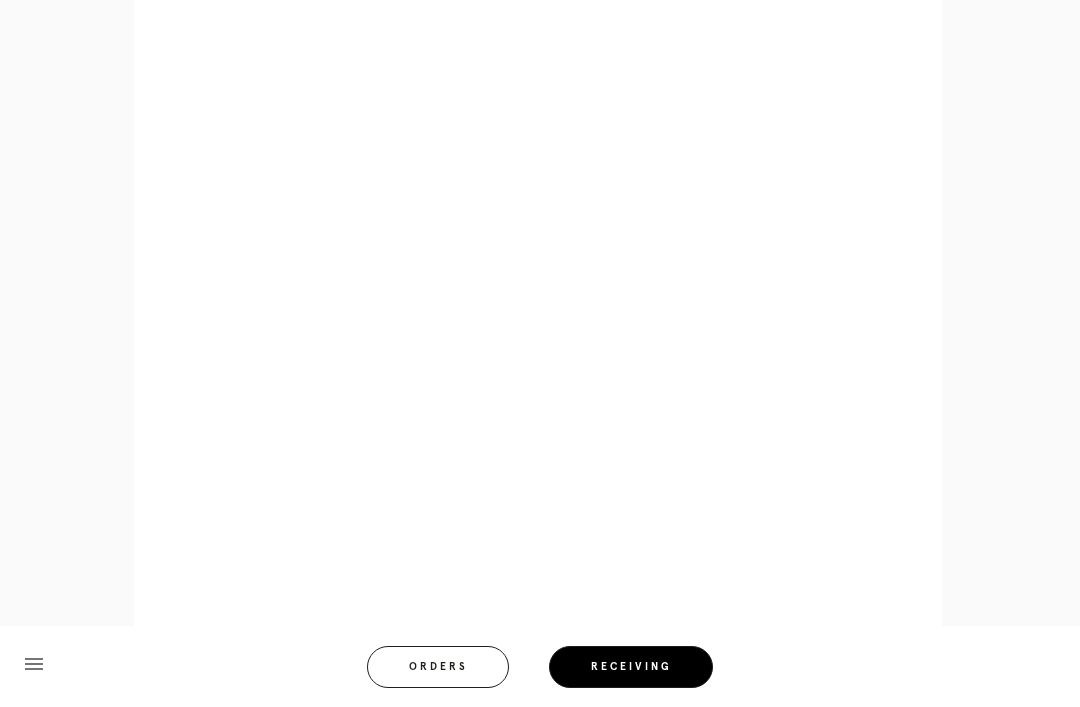 scroll, scrollTop: 858, scrollLeft: 0, axis: vertical 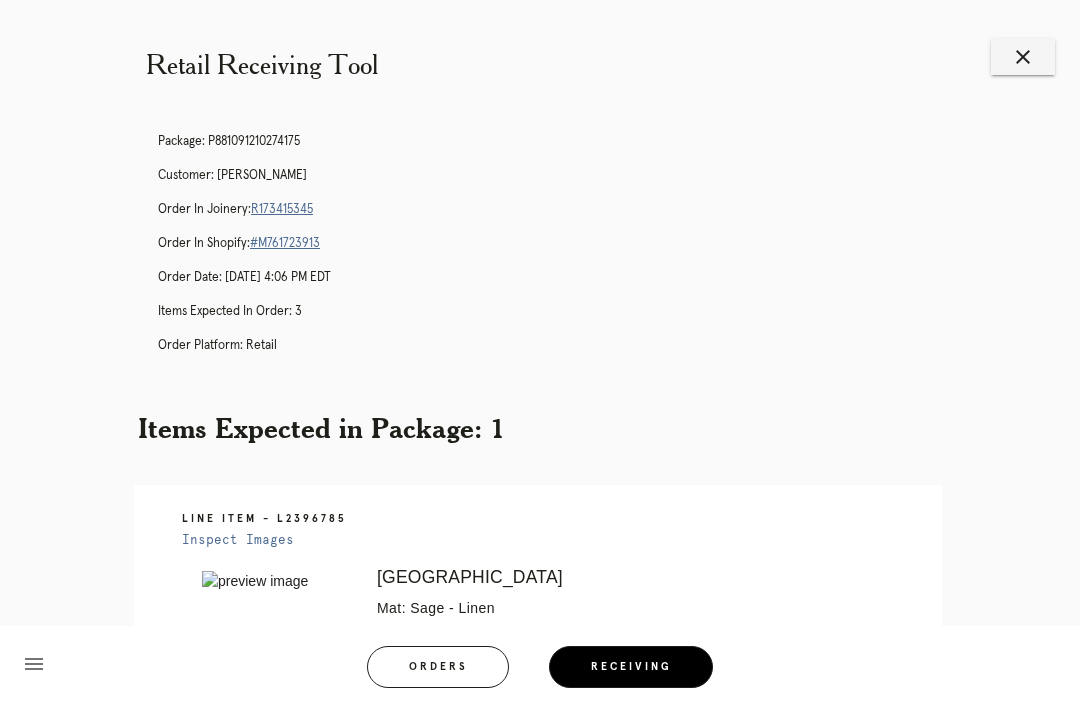 click on "close" at bounding box center (1023, 57) 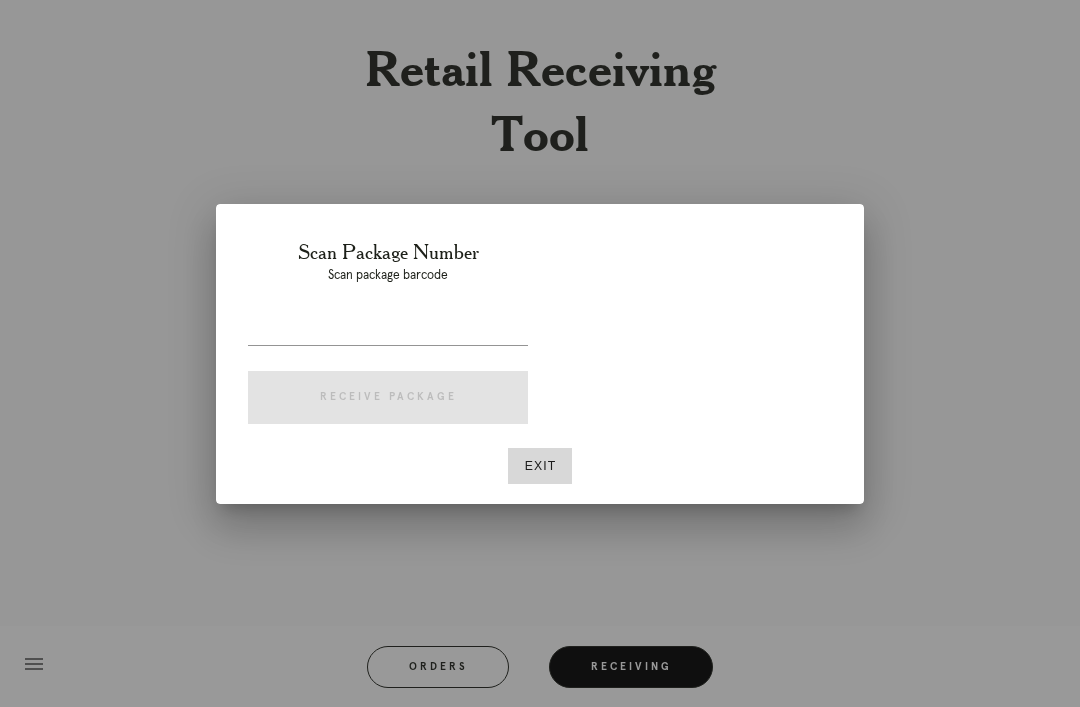 scroll, scrollTop: 0, scrollLeft: 0, axis: both 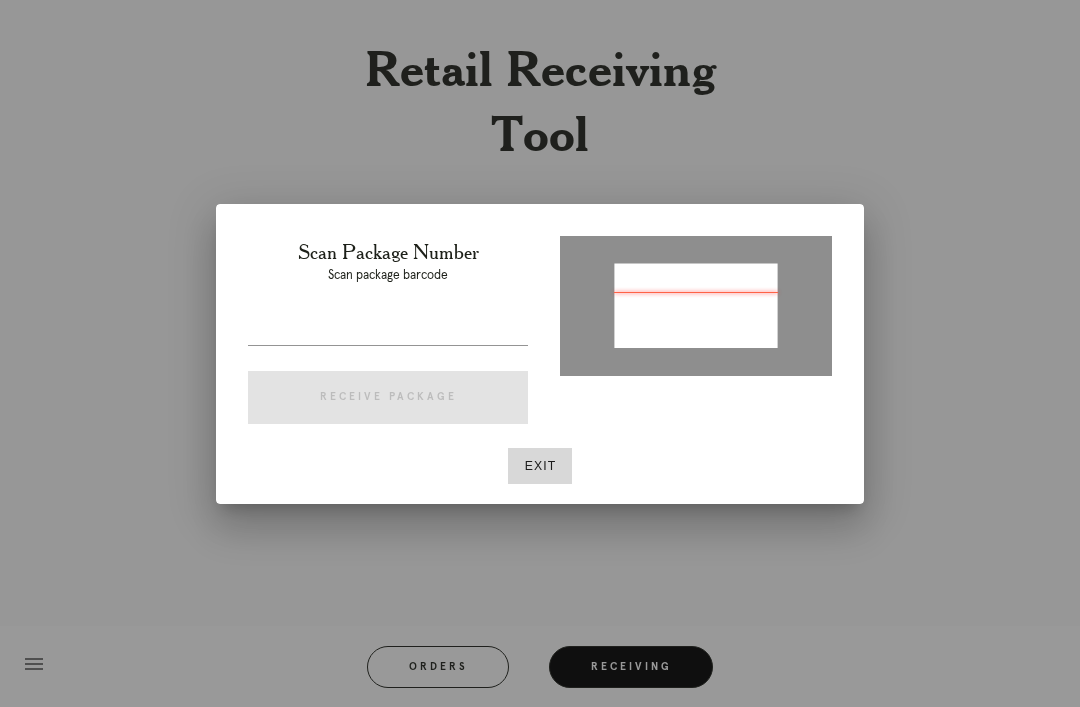 type on "P329557381319153" 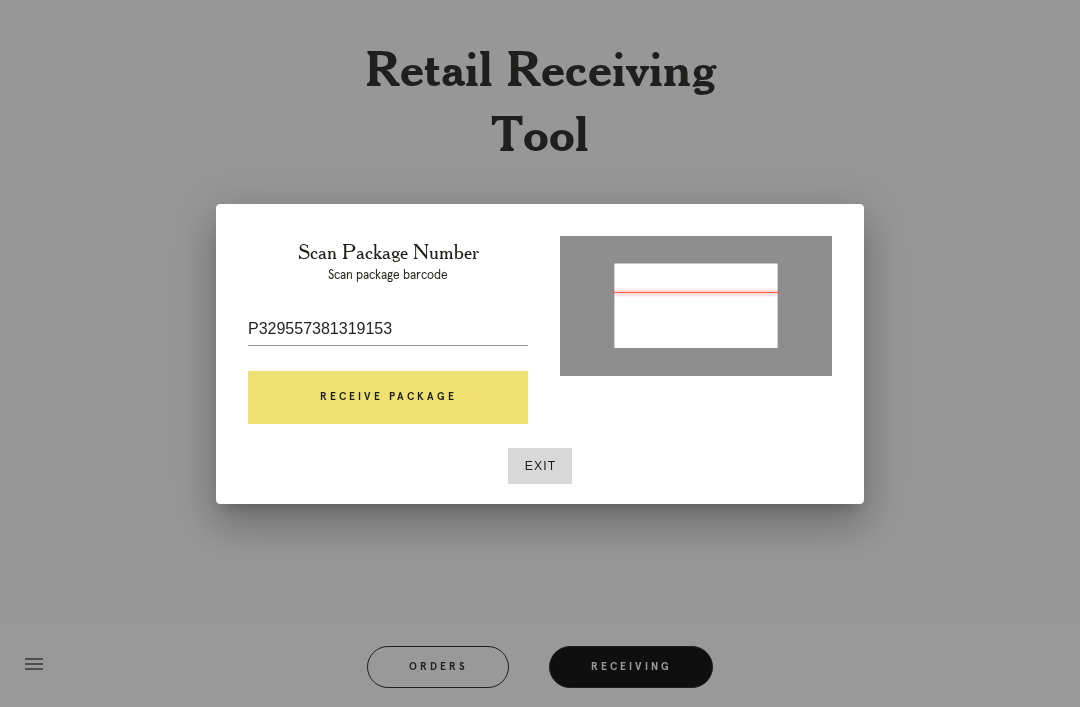 click on "Receive Package" at bounding box center [388, 398] 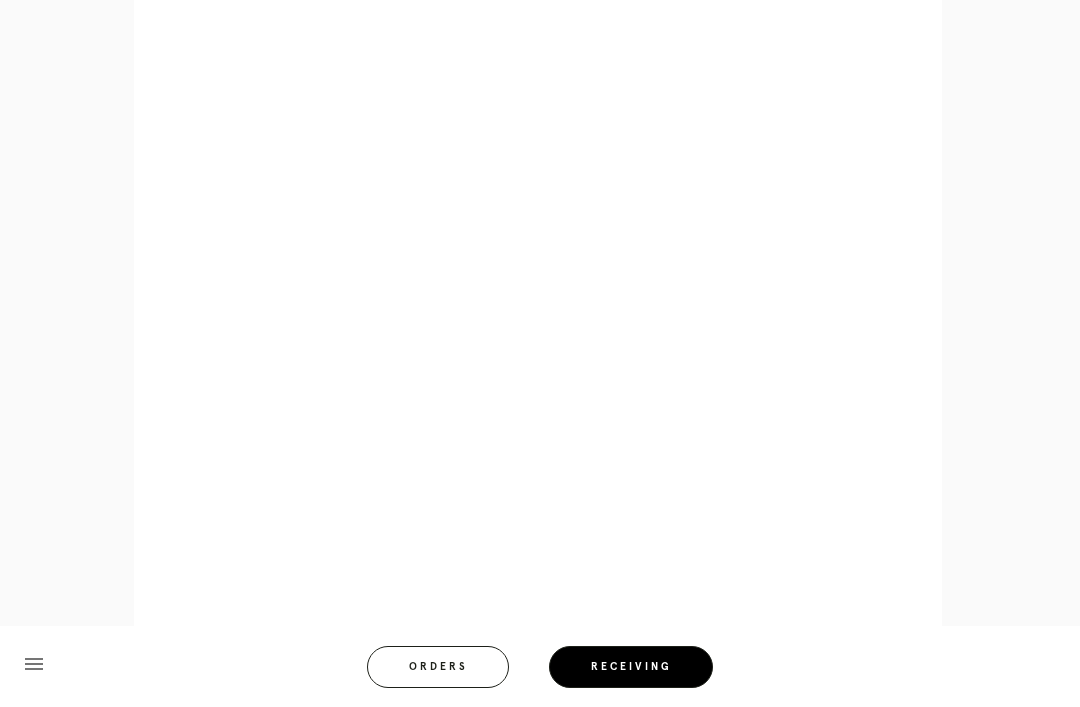 scroll, scrollTop: 1116, scrollLeft: 0, axis: vertical 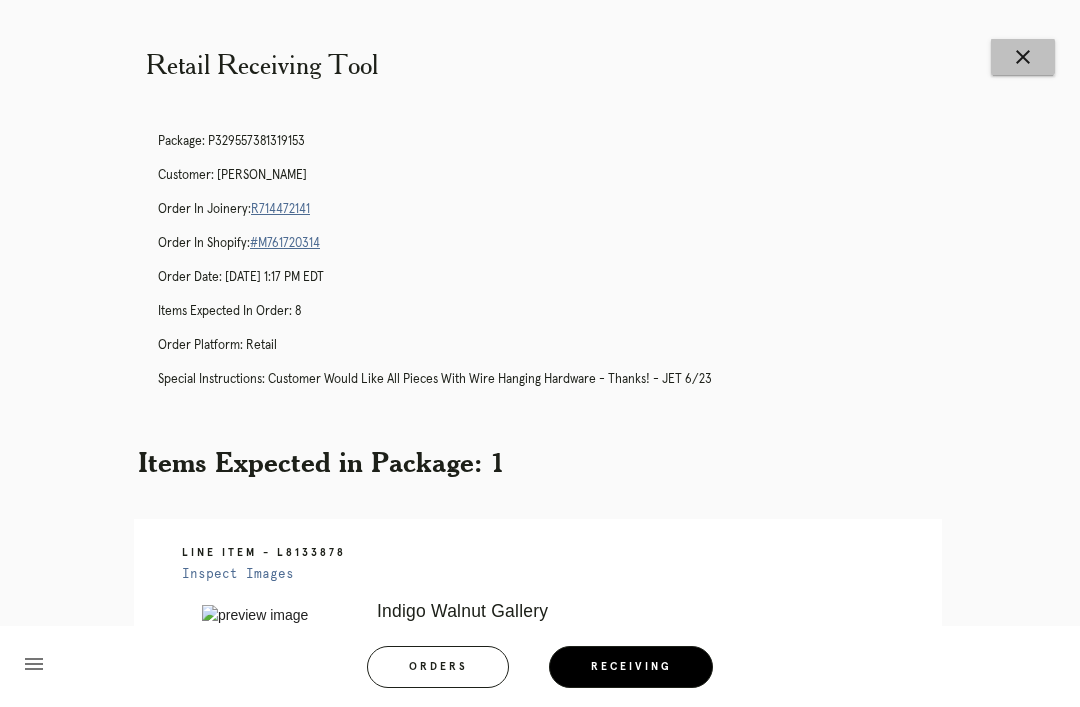 click on "close" at bounding box center (1023, 57) 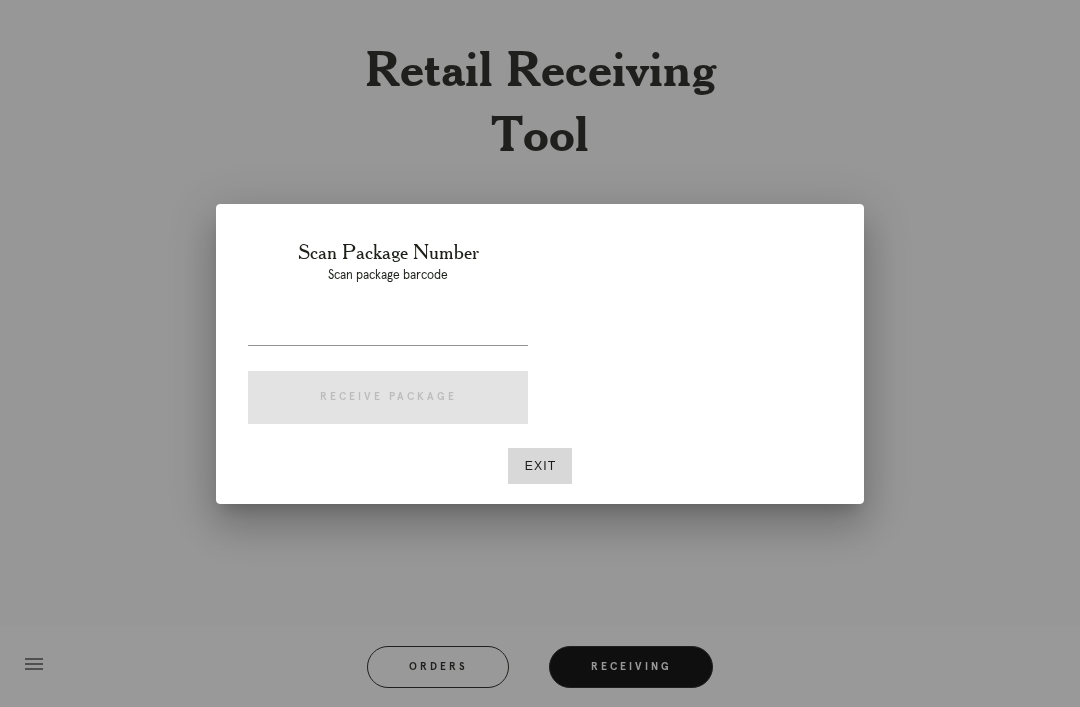 scroll, scrollTop: 0, scrollLeft: 0, axis: both 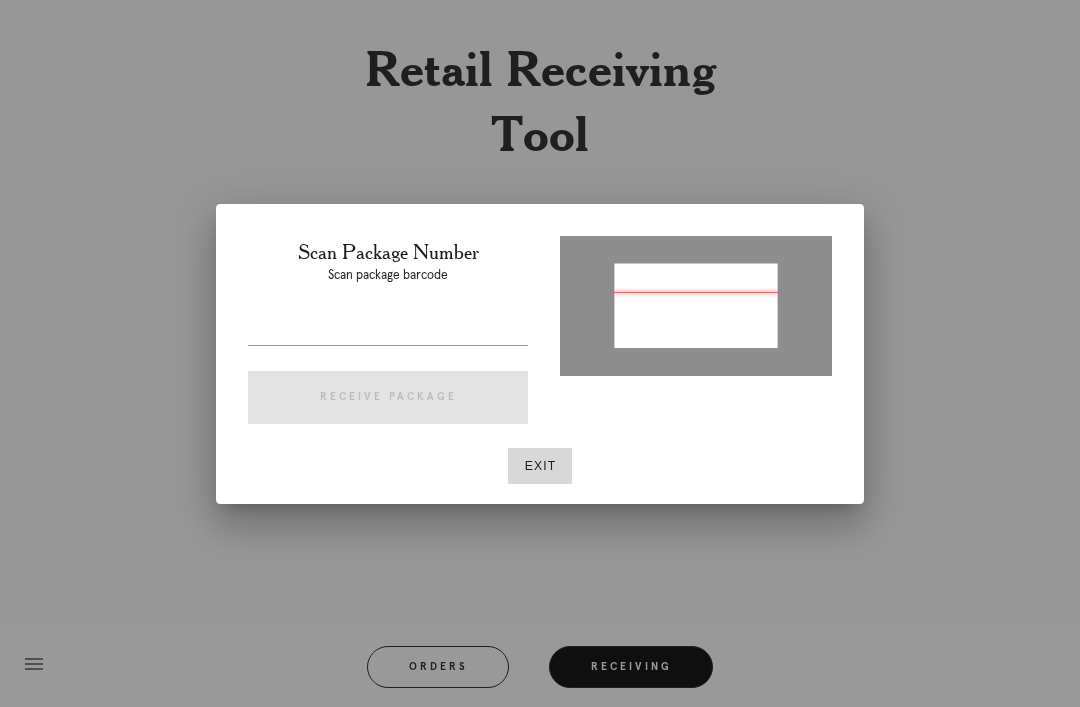 type on "P483306936562155" 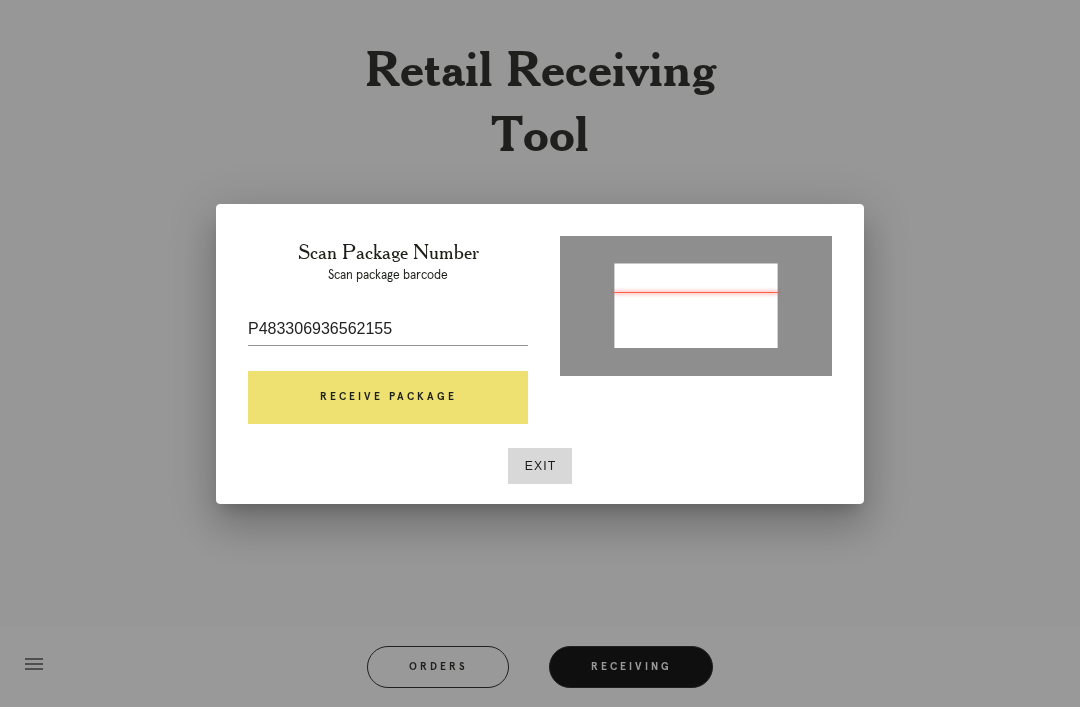 click on "Receive Package" at bounding box center [388, 398] 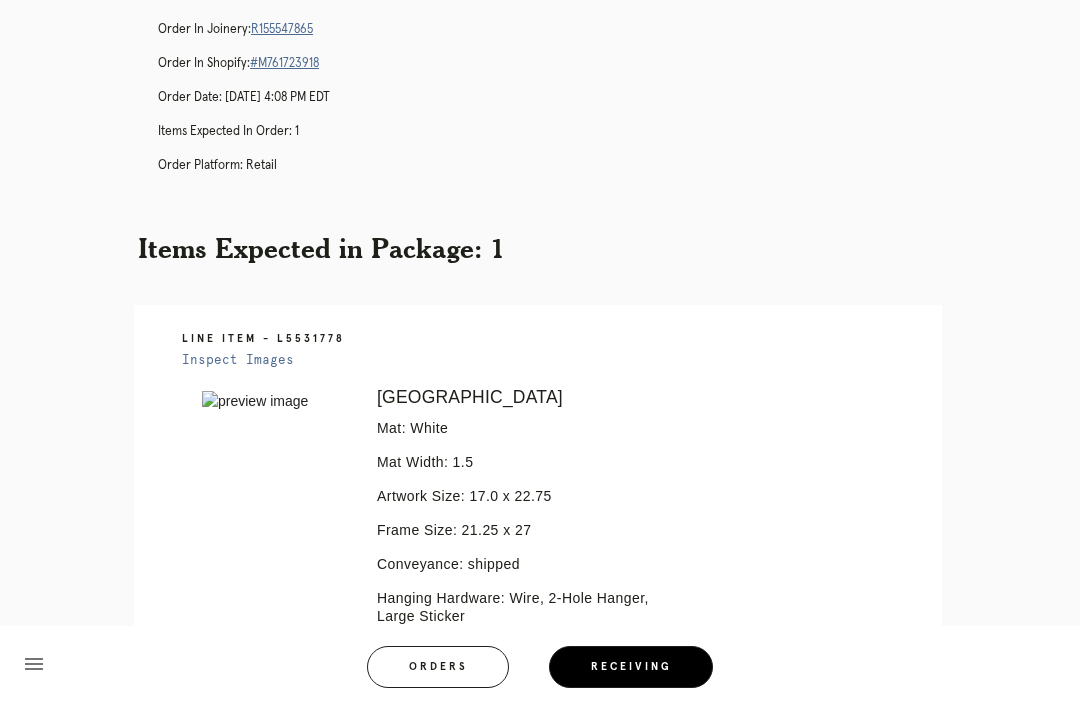 scroll, scrollTop: 66, scrollLeft: 0, axis: vertical 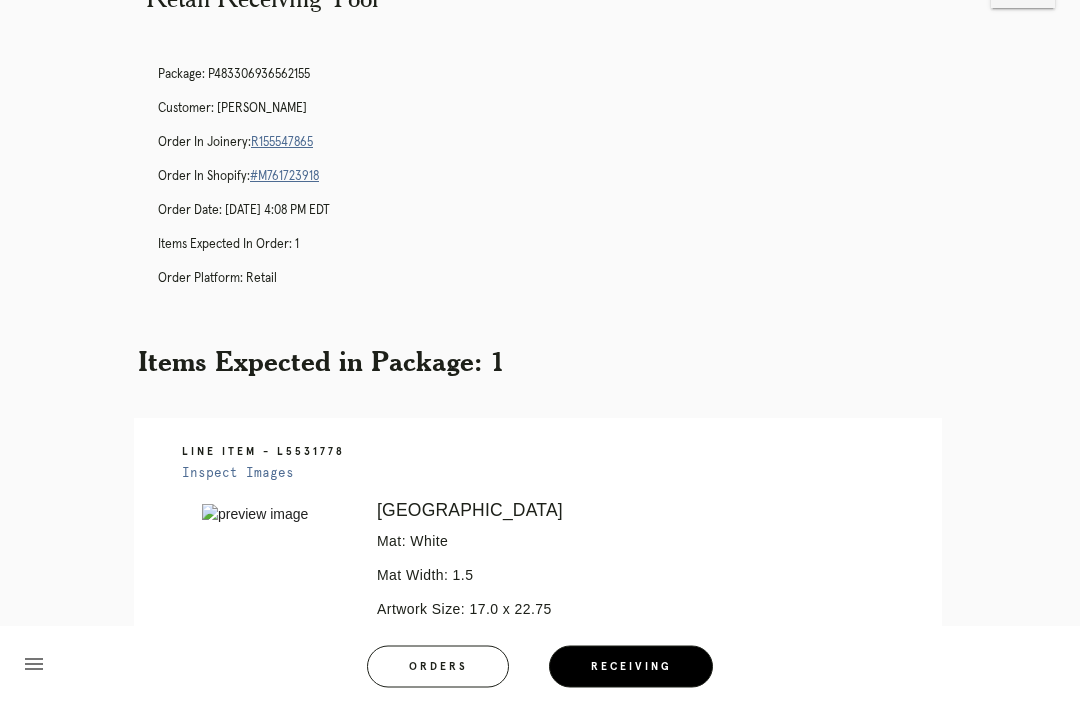 click on "R155547865" at bounding box center [282, 143] 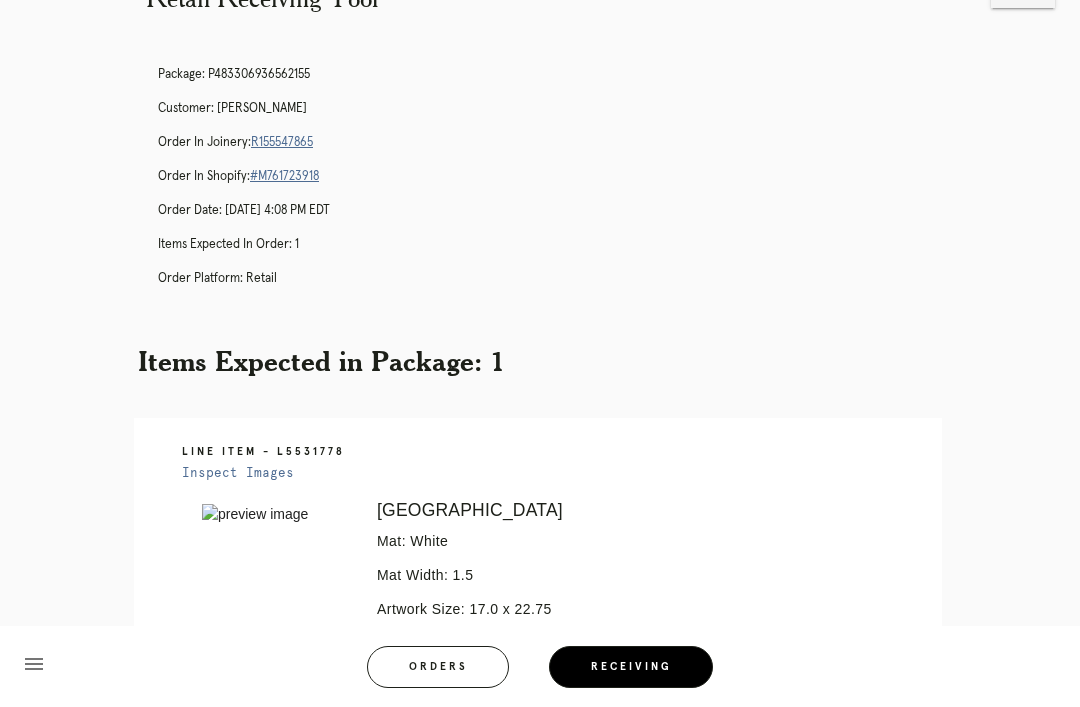 click on "Inspect Images" at bounding box center (238, 473) 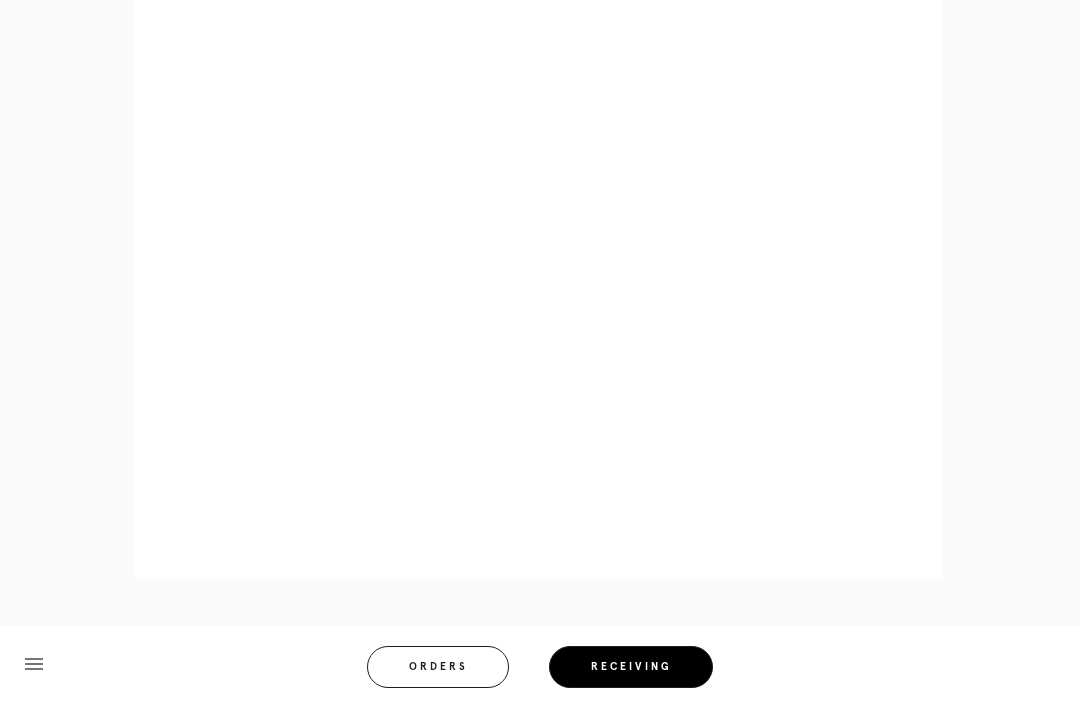 scroll, scrollTop: 858, scrollLeft: 0, axis: vertical 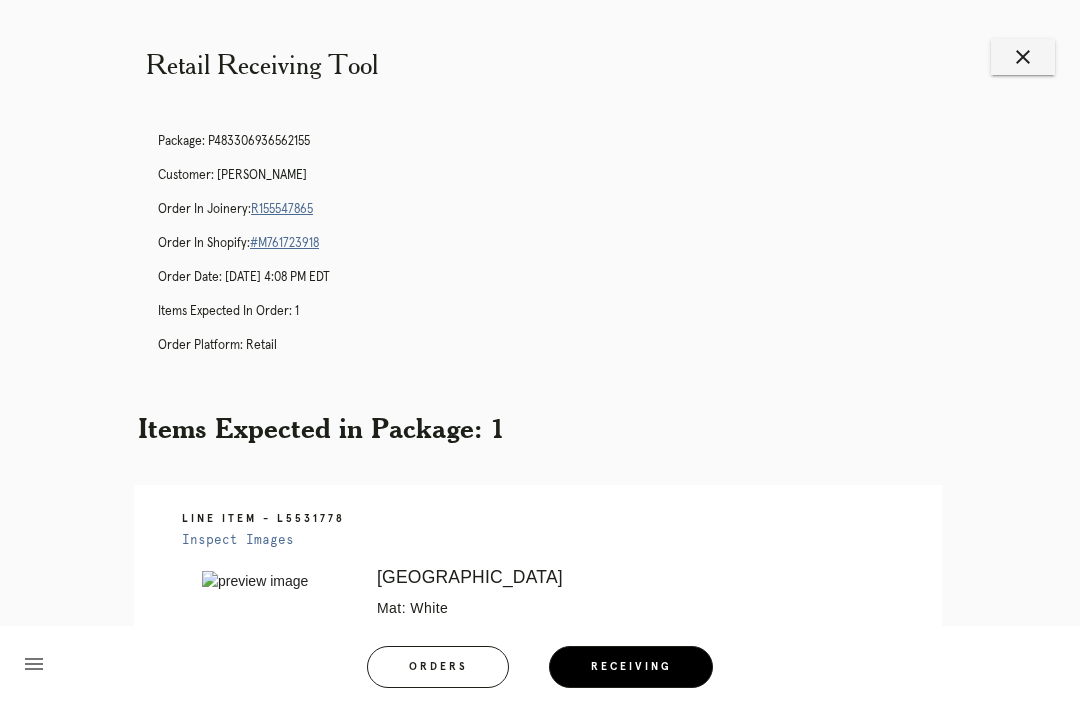 click on "close" at bounding box center (1023, 57) 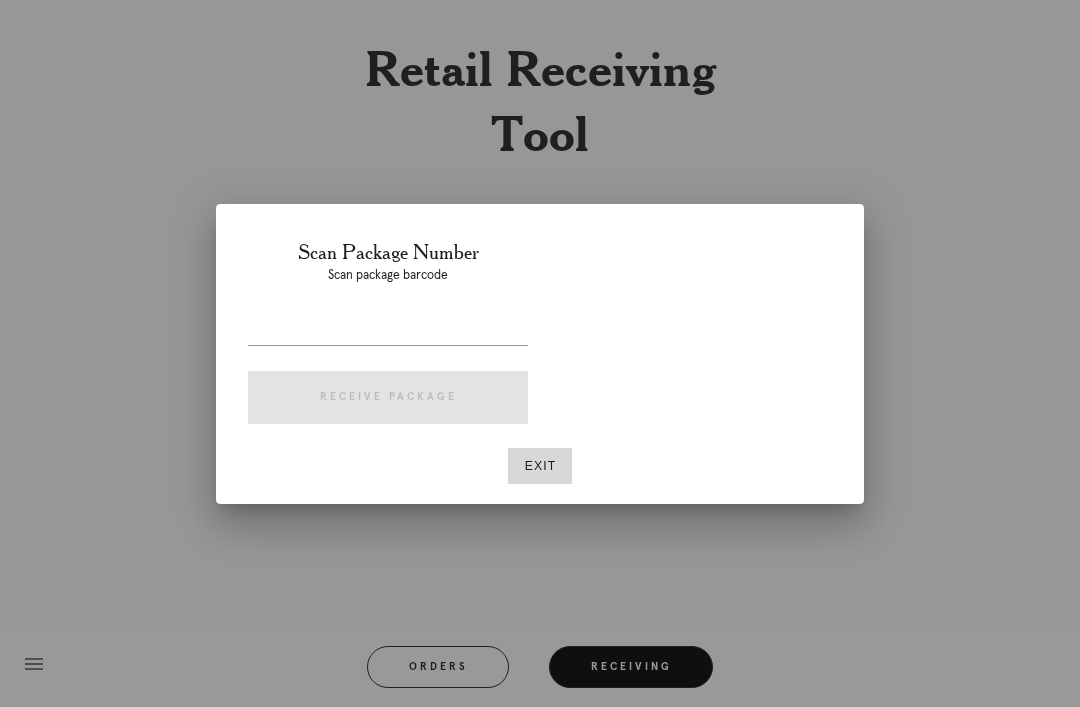 scroll, scrollTop: 0, scrollLeft: 0, axis: both 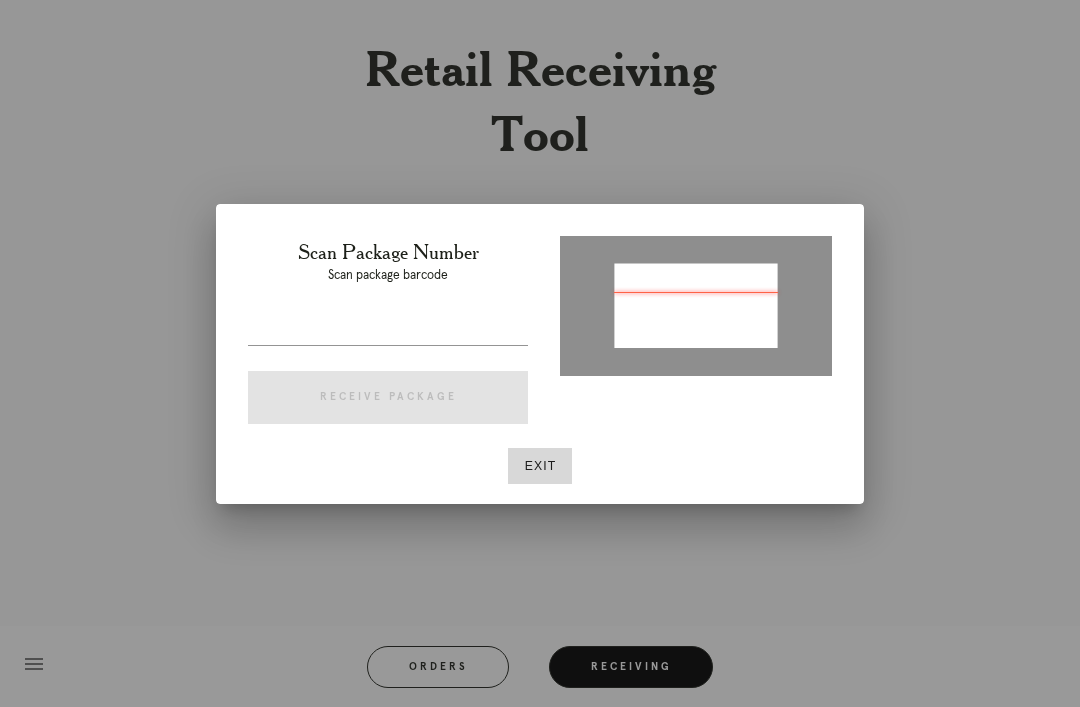 type on "P240452849471725" 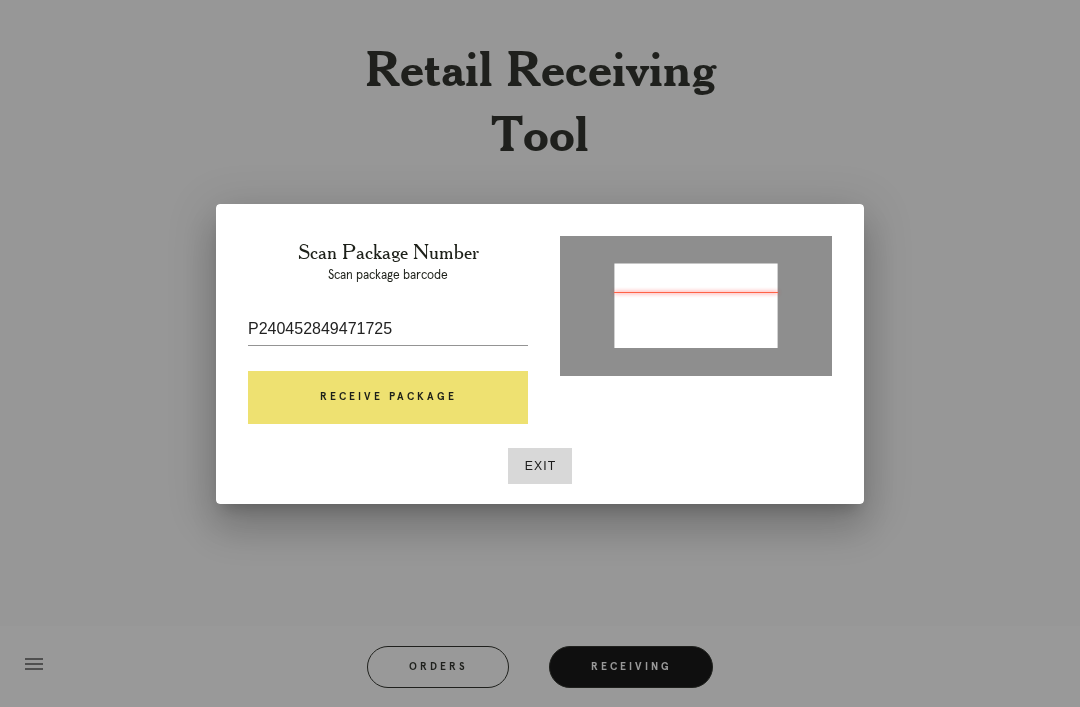 click on "Receive Package" at bounding box center (388, 398) 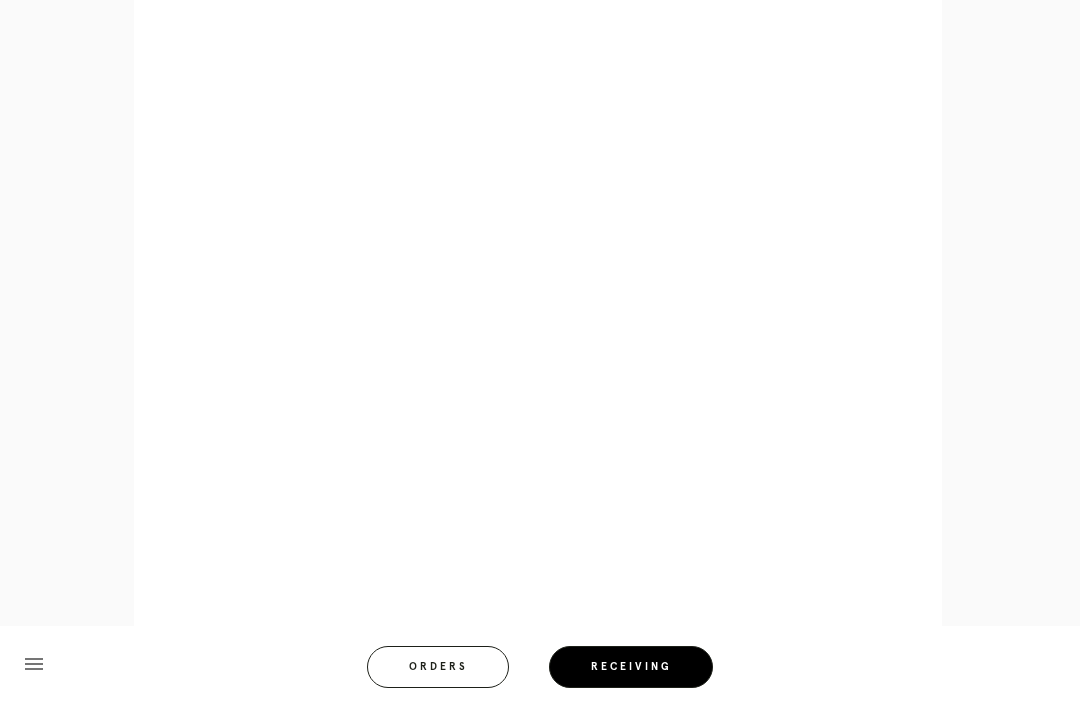 scroll, scrollTop: 858, scrollLeft: 0, axis: vertical 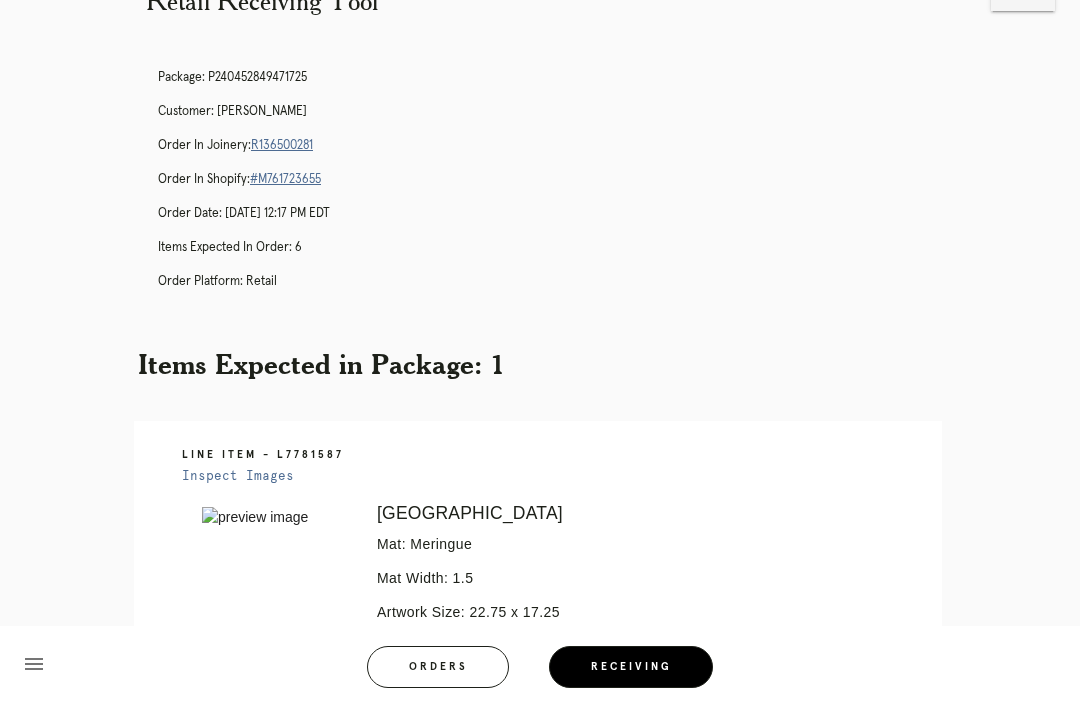 click on "Receiving" at bounding box center [631, 667] 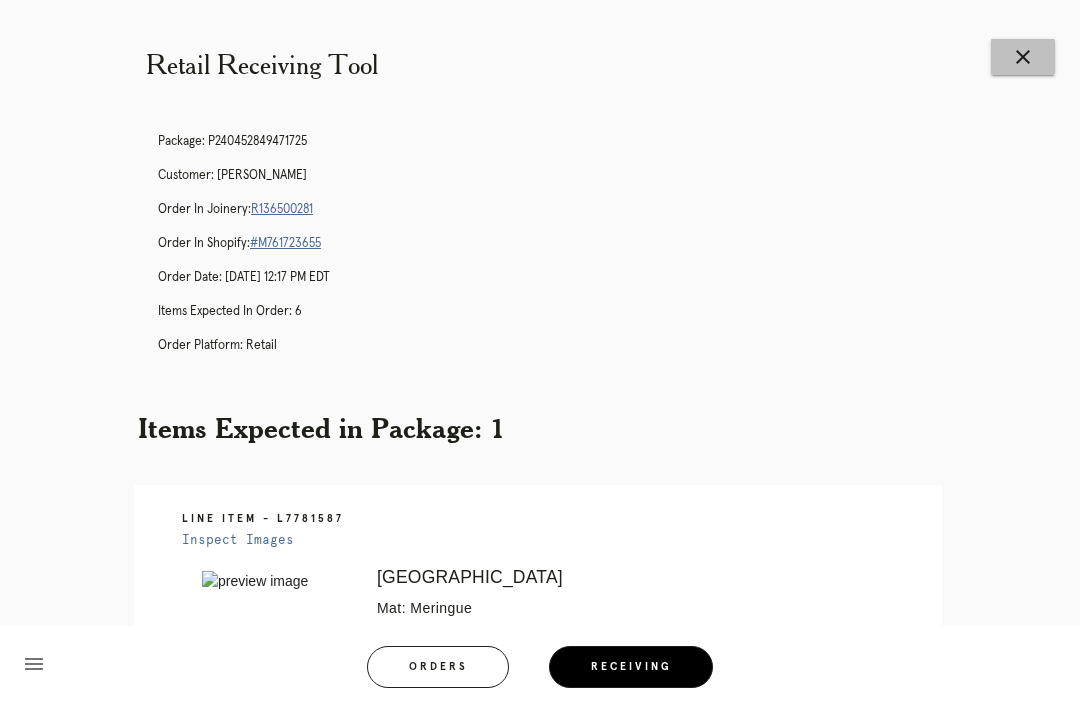 click on "close" at bounding box center [1023, 57] 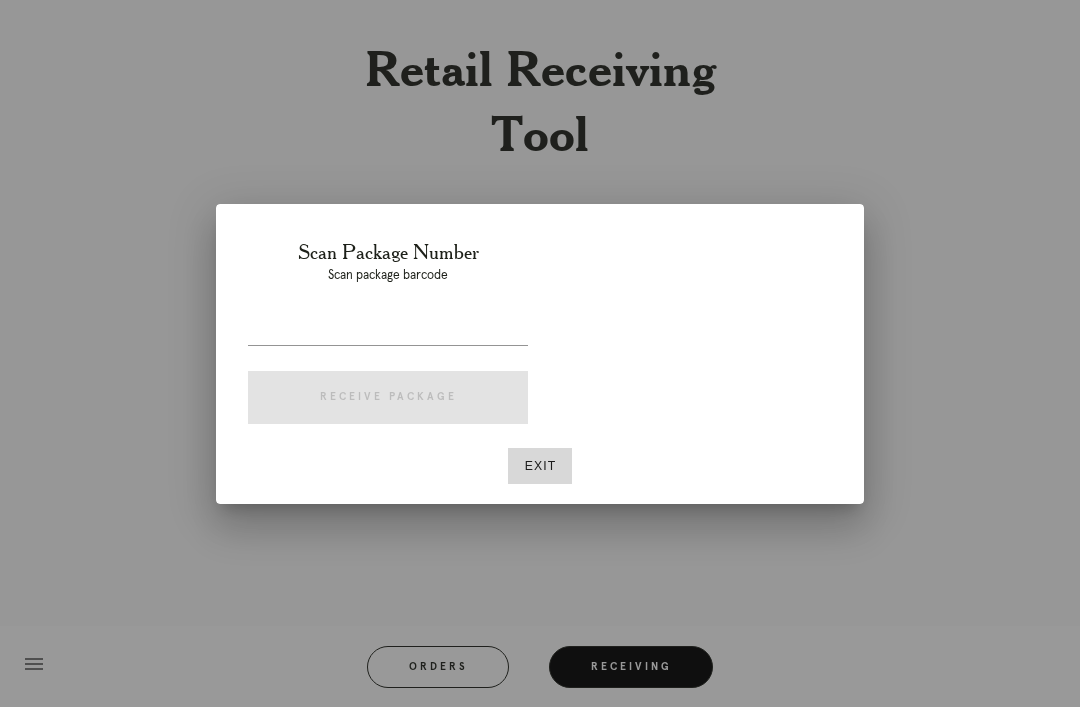 scroll, scrollTop: 0, scrollLeft: 0, axis: both 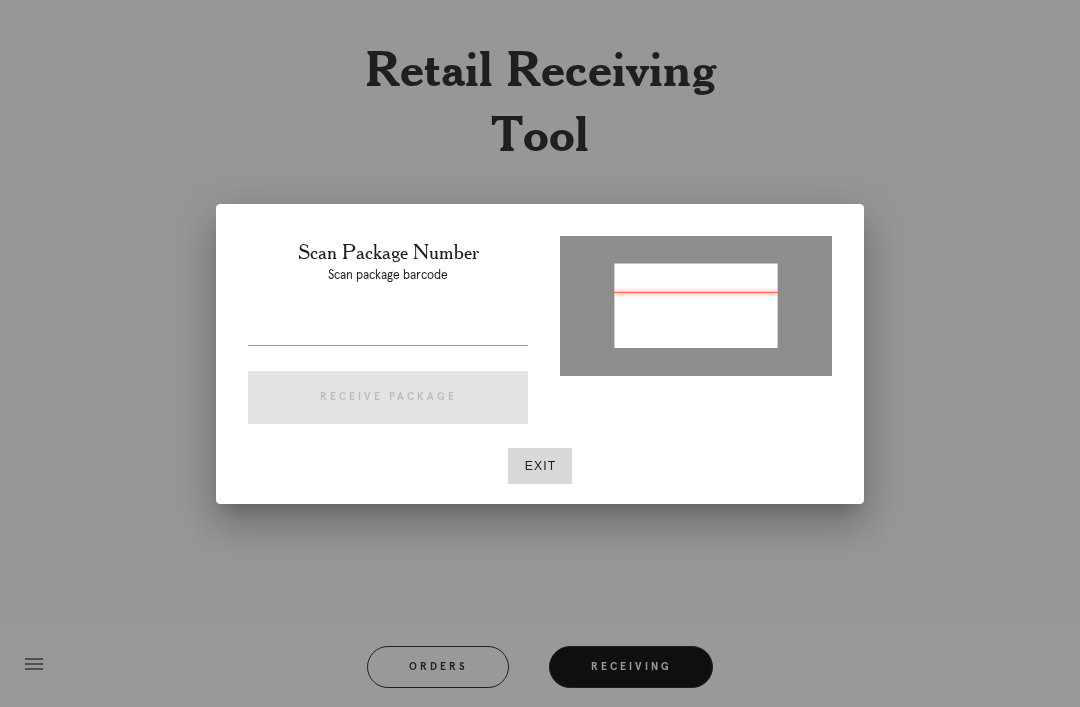 type on "P651800883591845" 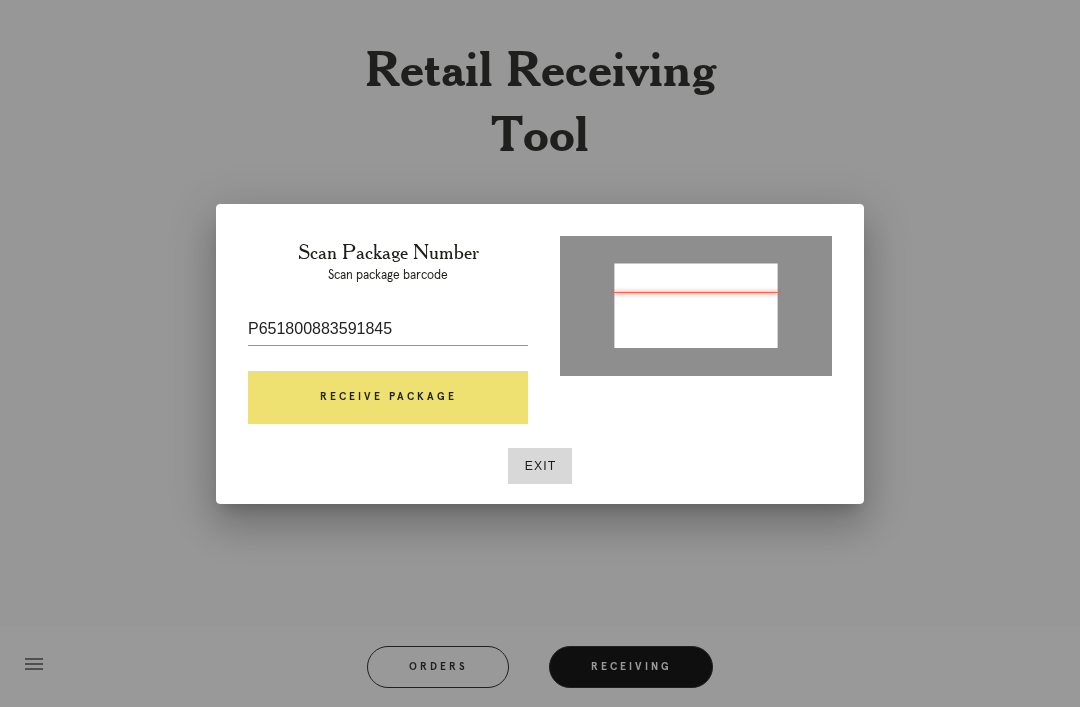 click on "Receive Package" at bounding box center [388, 398] 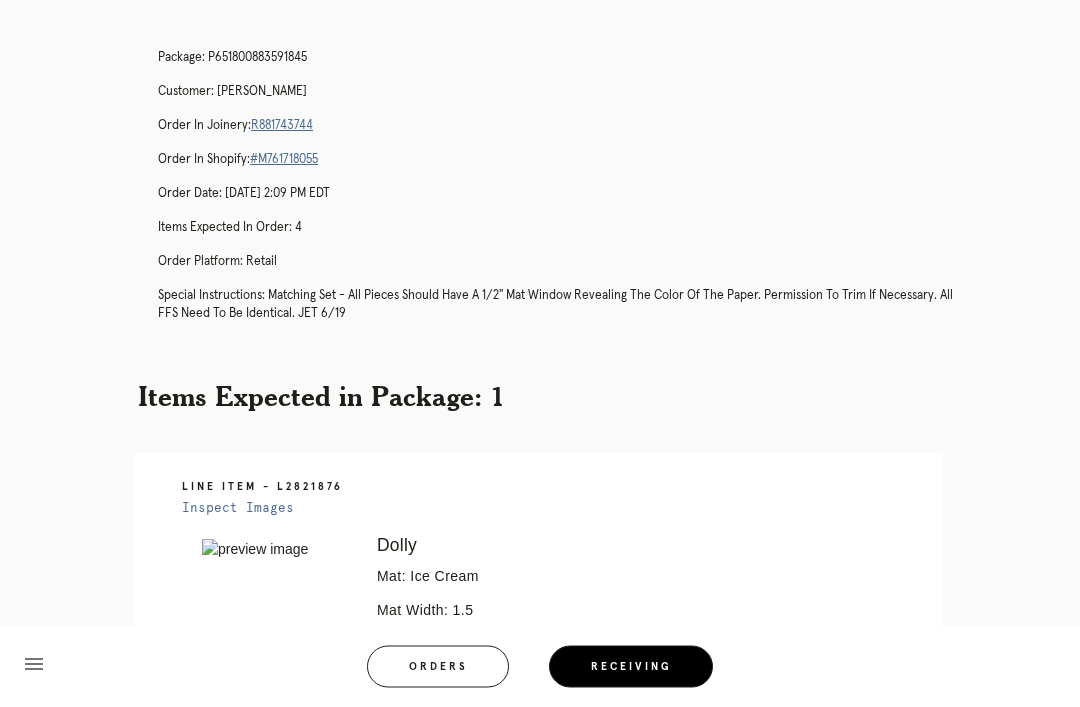 scroll, scrollTop: 25, scrollLeft: 0, axis: vertical 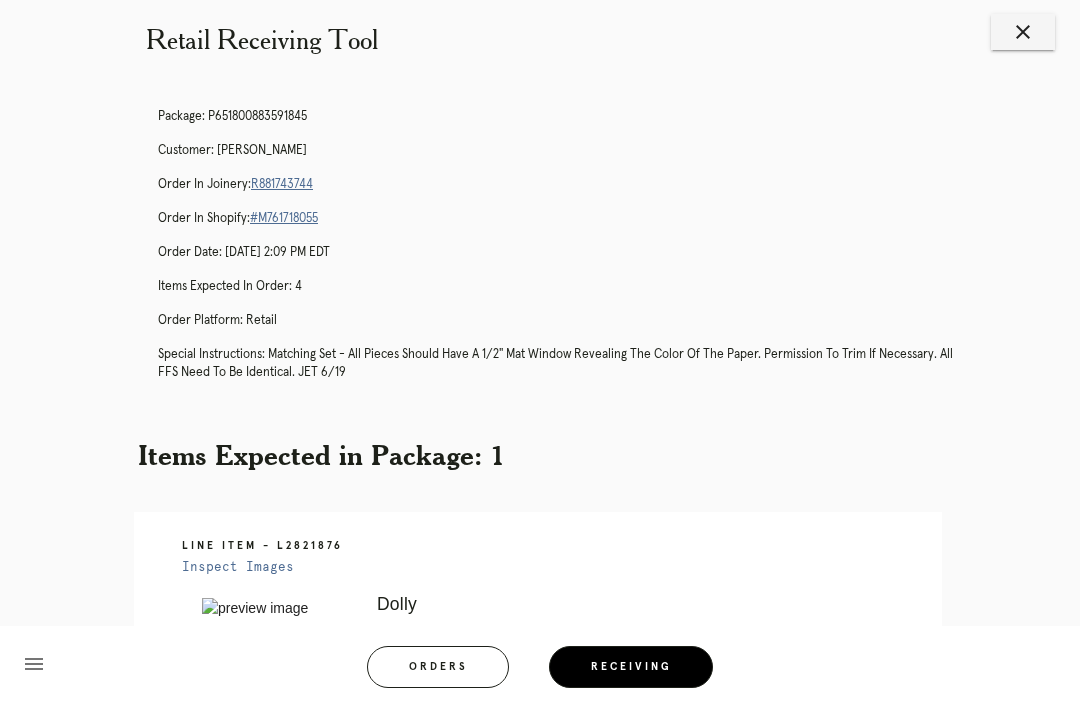 click on "R881743744" at bounding box center (282, 184) 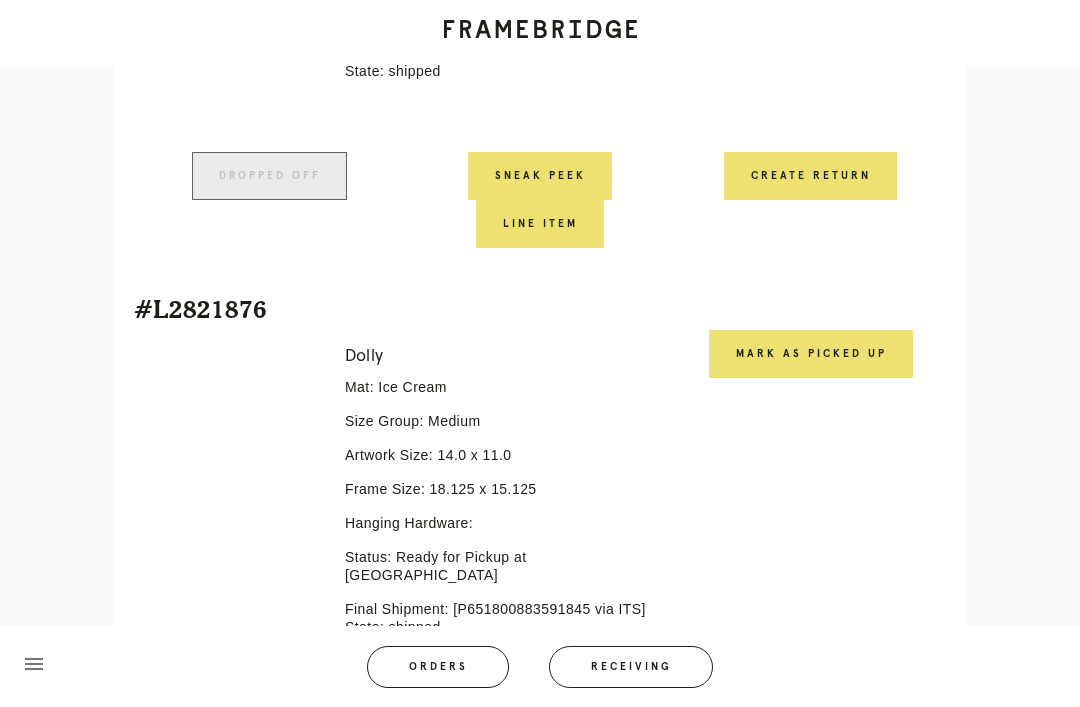scroll, scrollTop: 888, scrollLeft: 0, axis: vertical 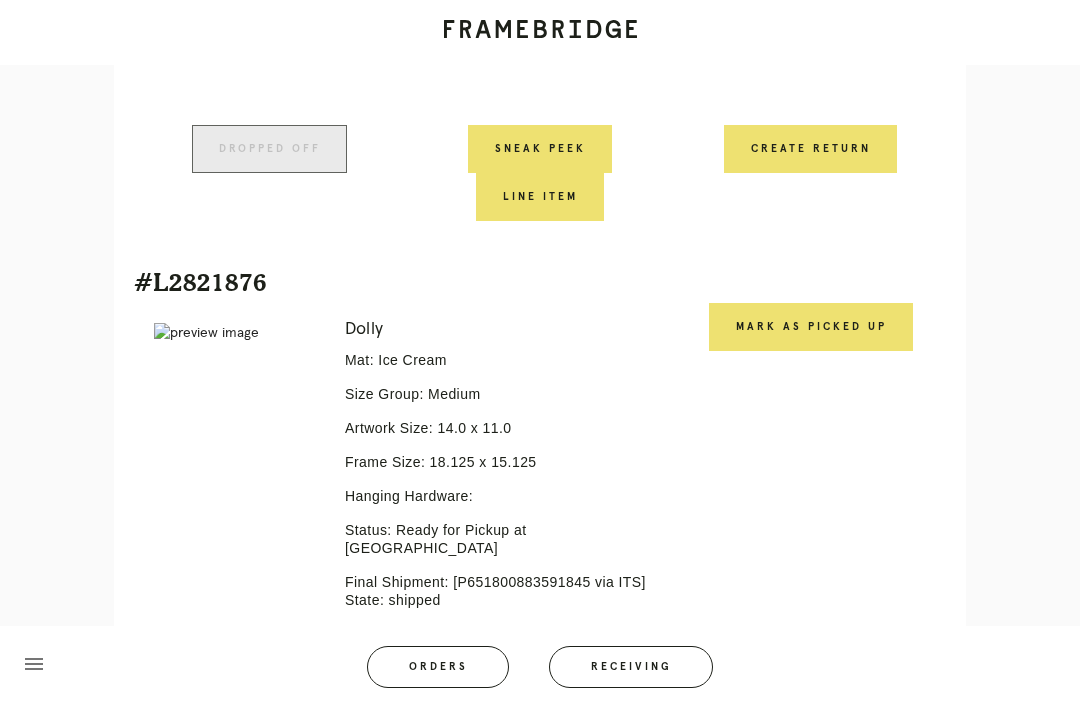 click on "Mark as Picked Up" at bounding box center (811, 327) 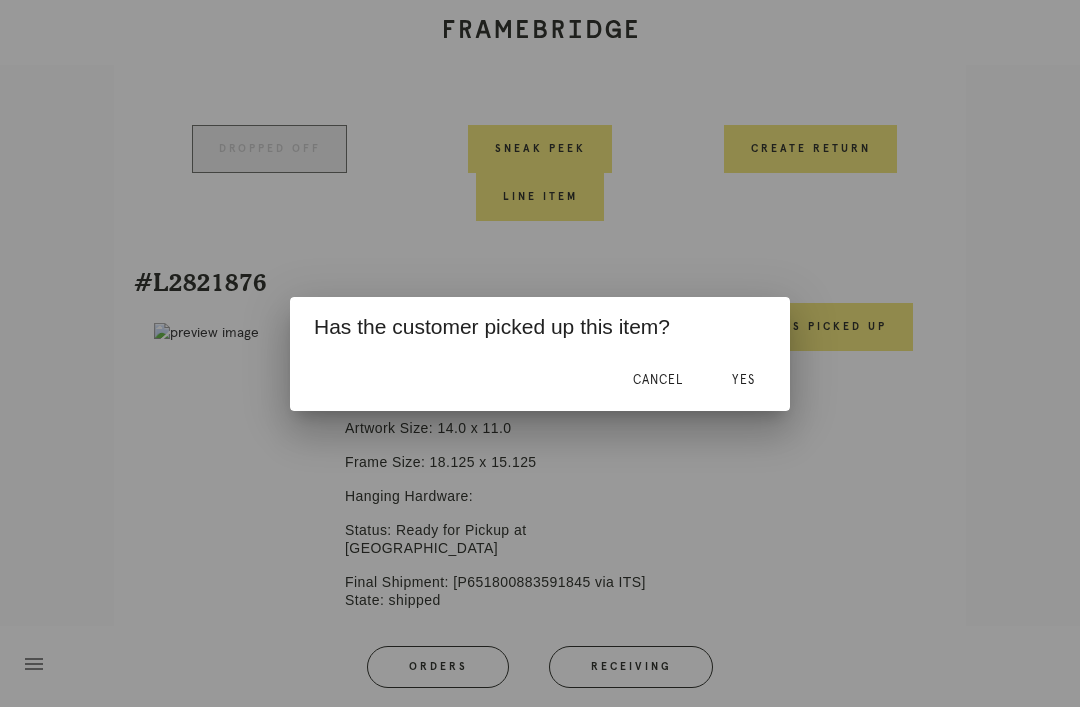 click on "Yes" at bounding box center [743, 381] 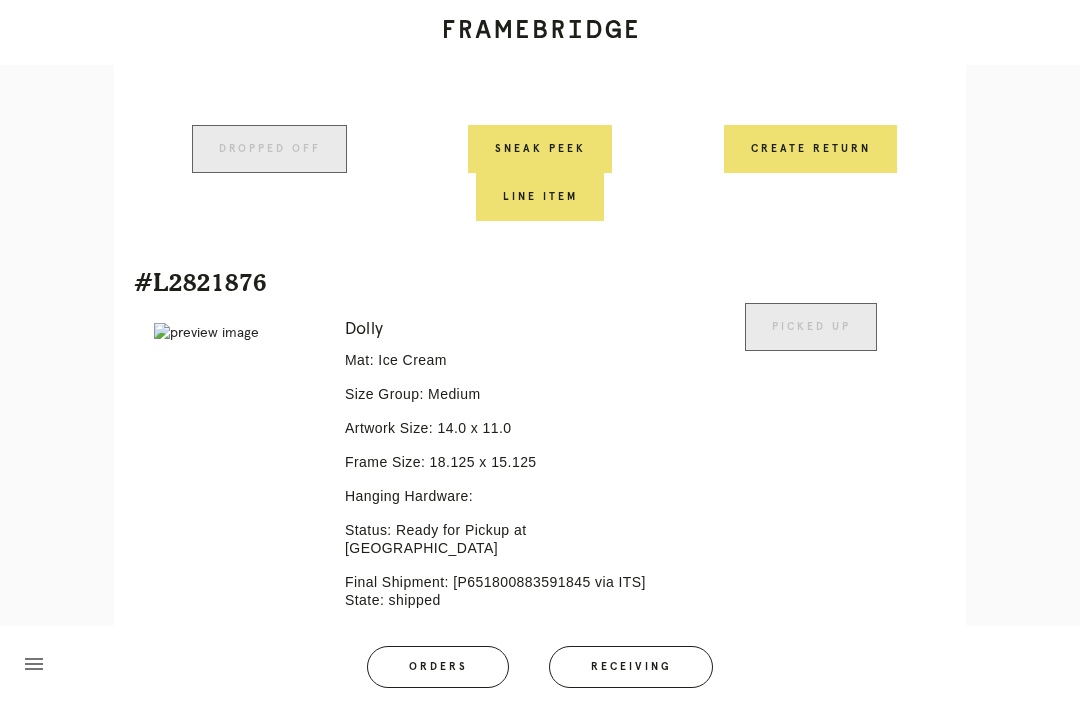 click on "Orders" at bounding box center [438, 667] 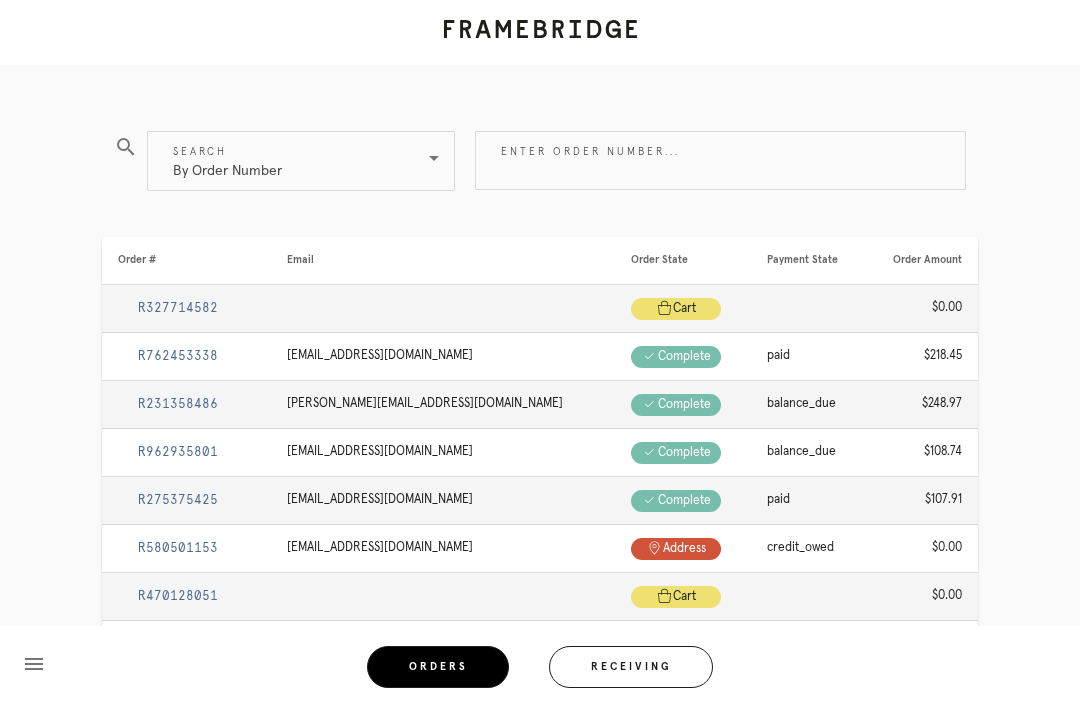 scroll, scrollTop: 64, scrollLeft: 0, axis: vertical 